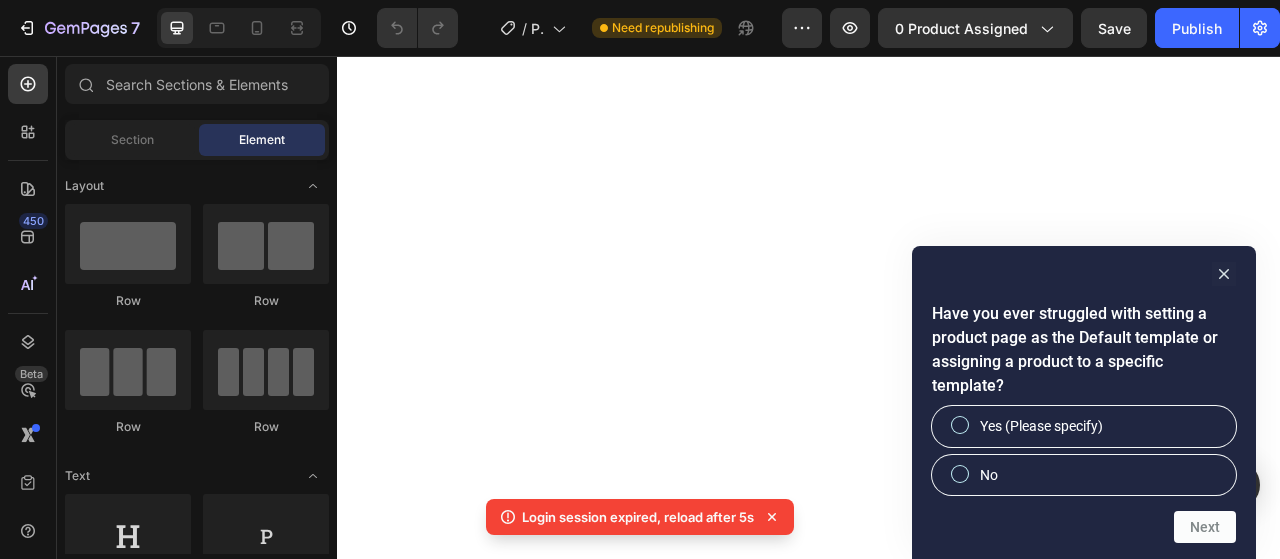 scroll, scrollTop: 0, scrollLeft: 0, axis: both 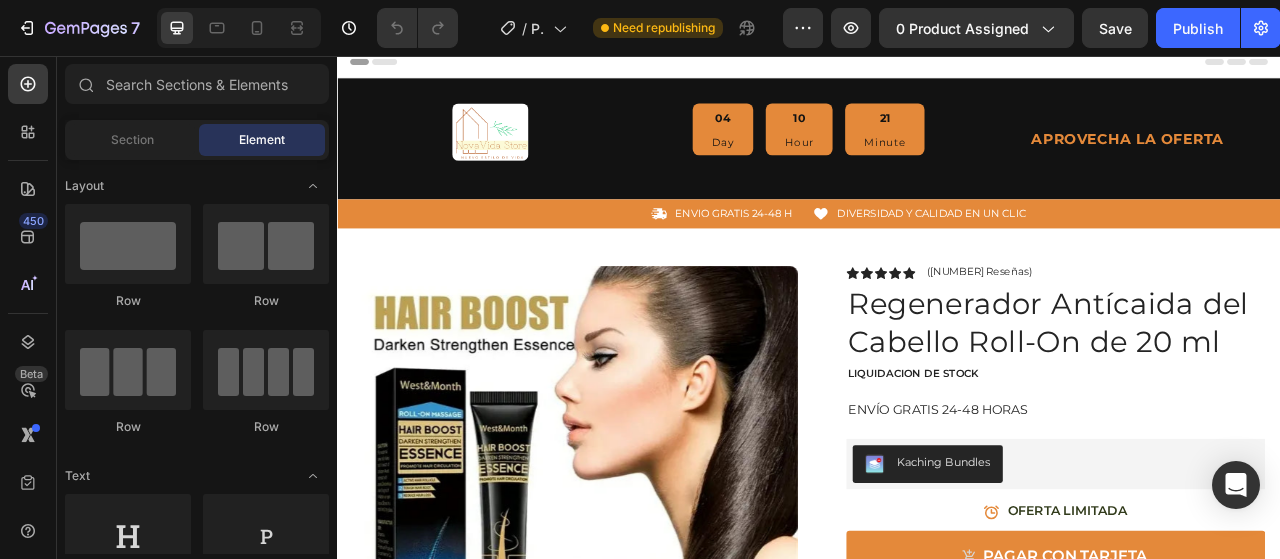click on "7   /   Product Page - [DATE] [TIME] Need republishing Preview 0 product assigned   Save   Publish" 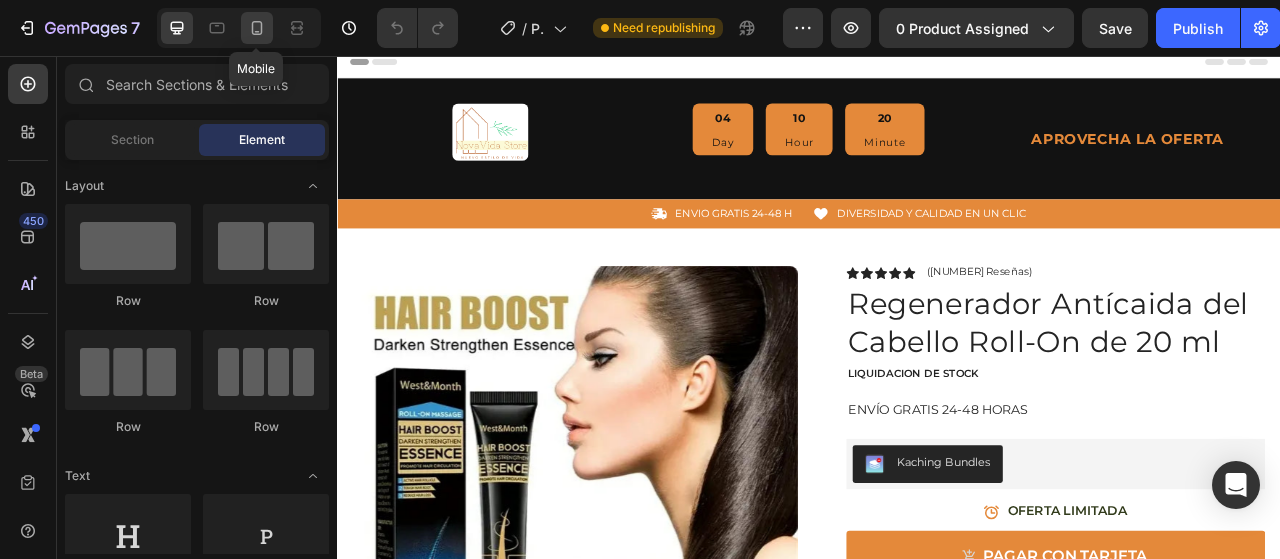 click 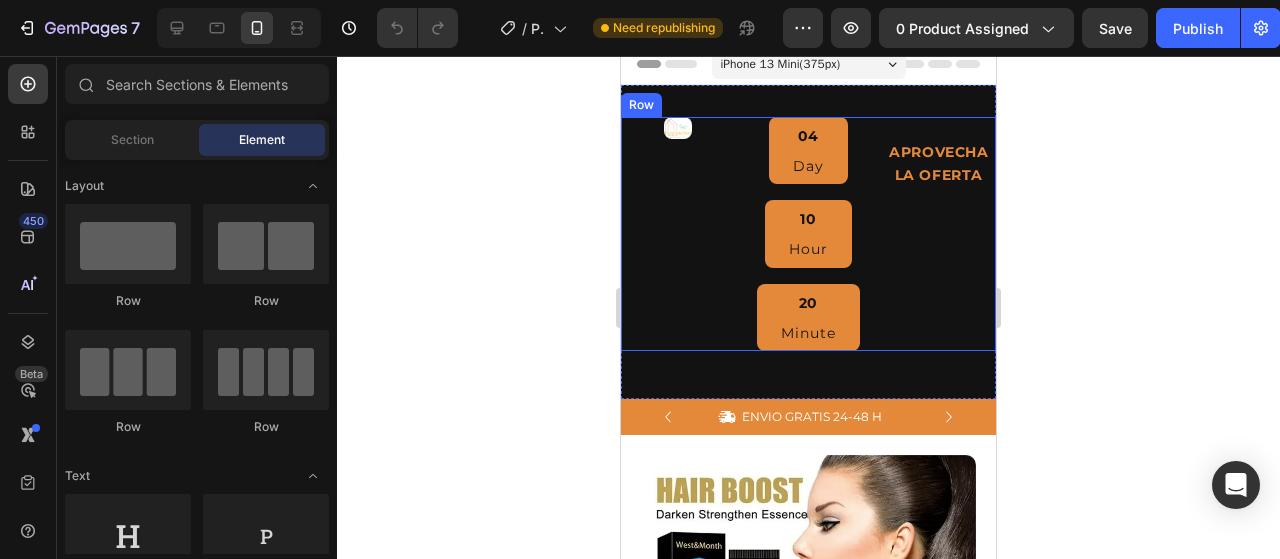 scroll, scrollTop: 0, scrollLeft: 0, axis: both 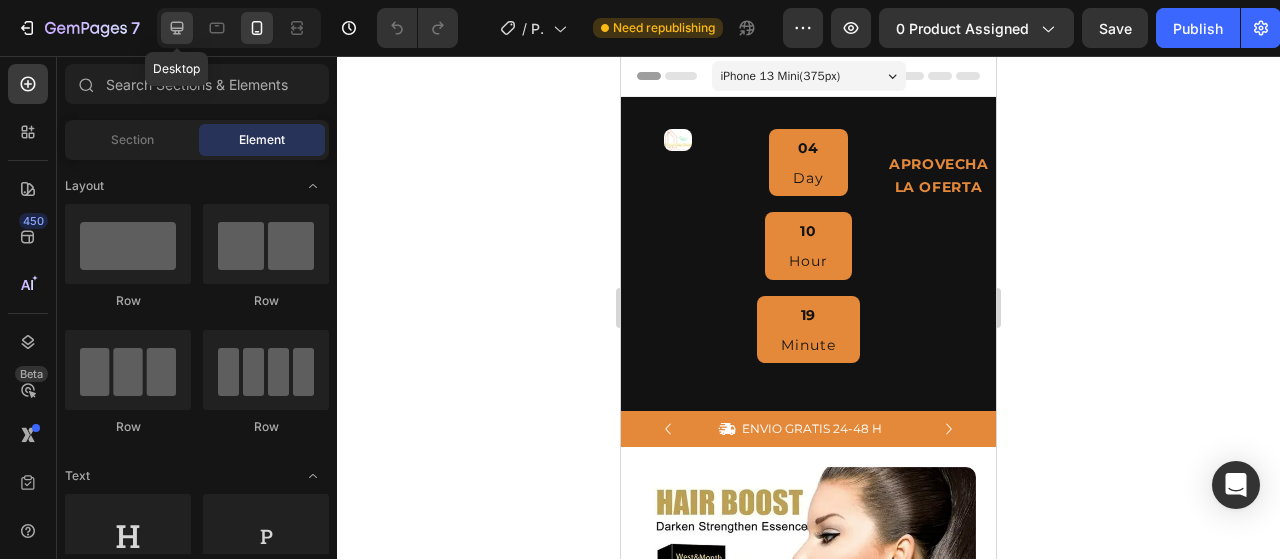 click 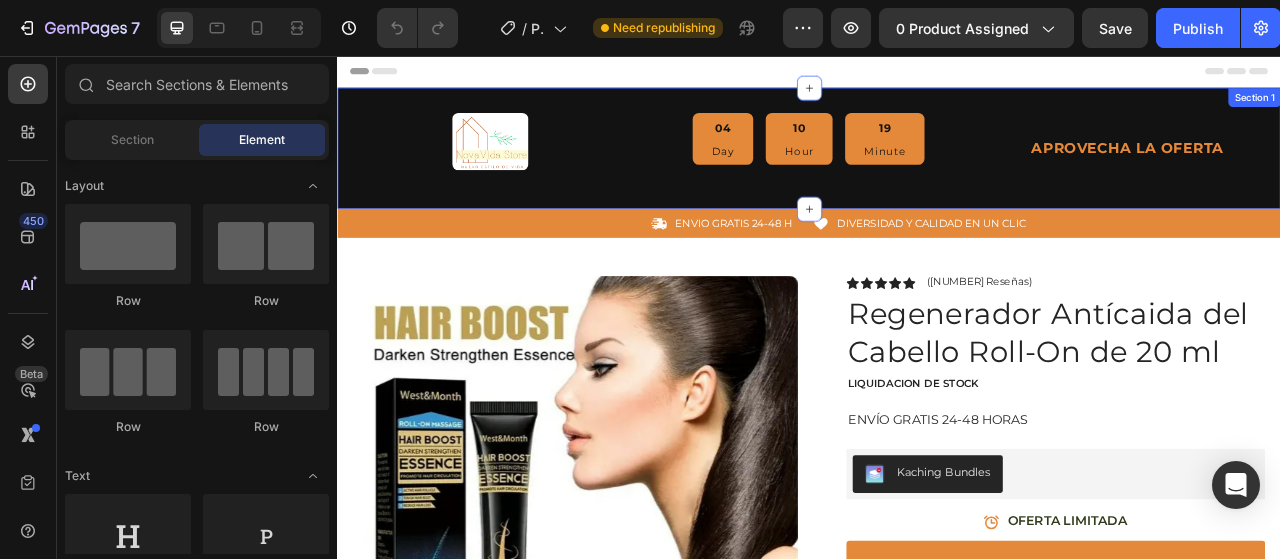 click on "Image 04 Day 10 Hour 19 Minute Countdown Timer   APROVECHA LA OFERTA  Text Block Row Section 1" at bounding box center [937, 174] 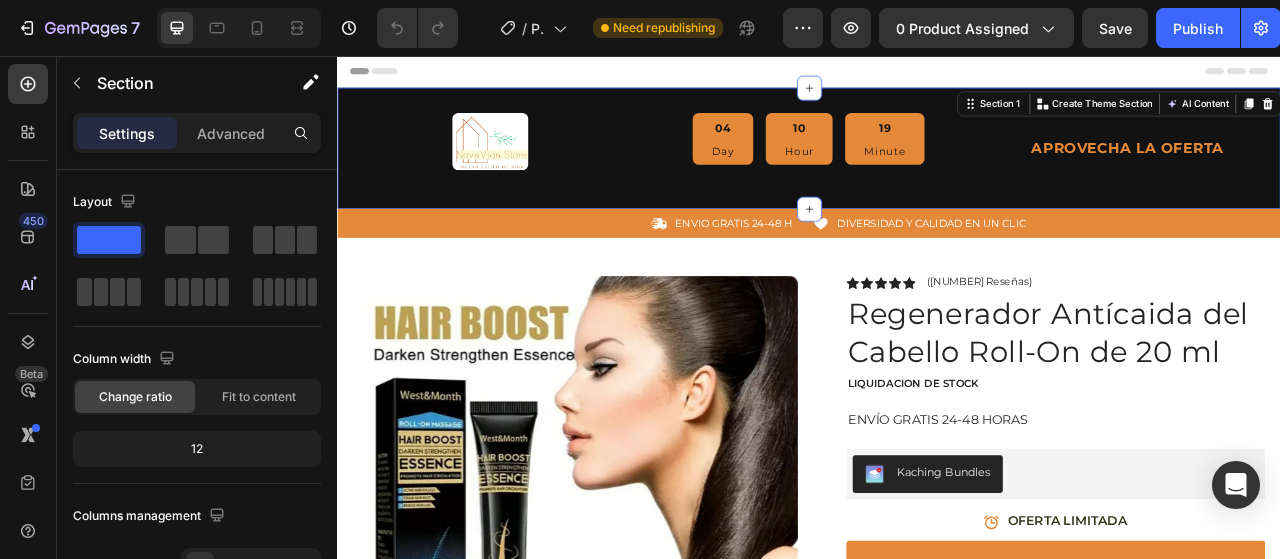click on "Image 04 Day 10 Hour 19 Minute Countdown Timer   APROVECHA LA OFERTA  Text Block Row Section 1   You can create reusable sections Create Theme Section AI Content Write with GemAI What would you like to describe here? Tone and Voice Persuasive Product Bandas Elásticas de Resistencia – Entrena Donde Quieras, Sin Pesas Ni Excusas Show more Generate" at bounding box center [937, 174] 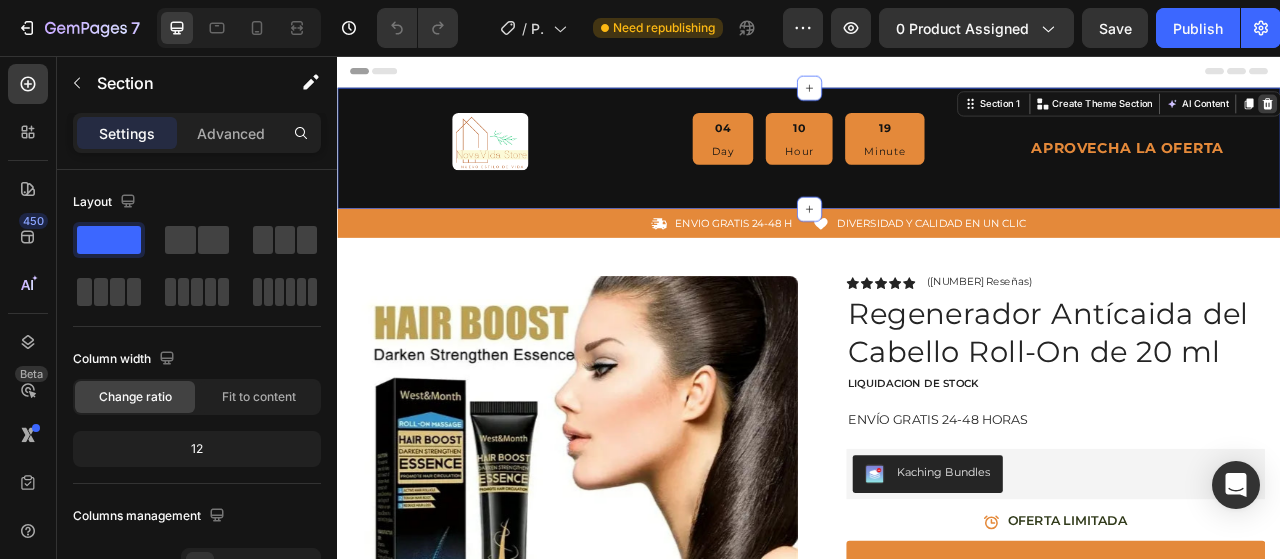 click 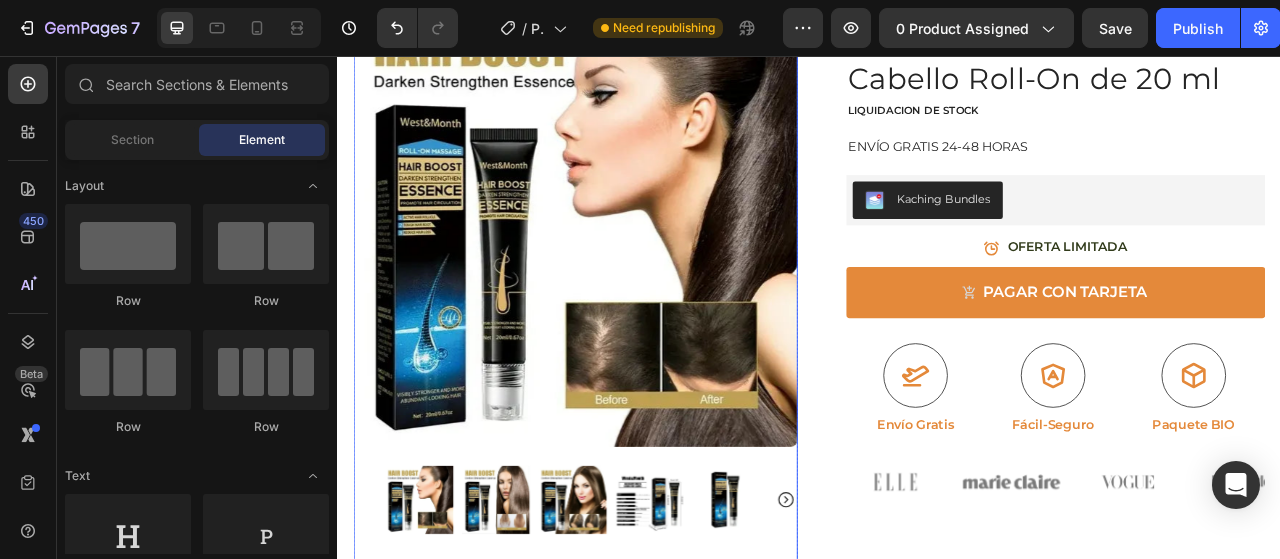 scroll, scrollTop: 189, scrollLeft: 0, axis: vertical 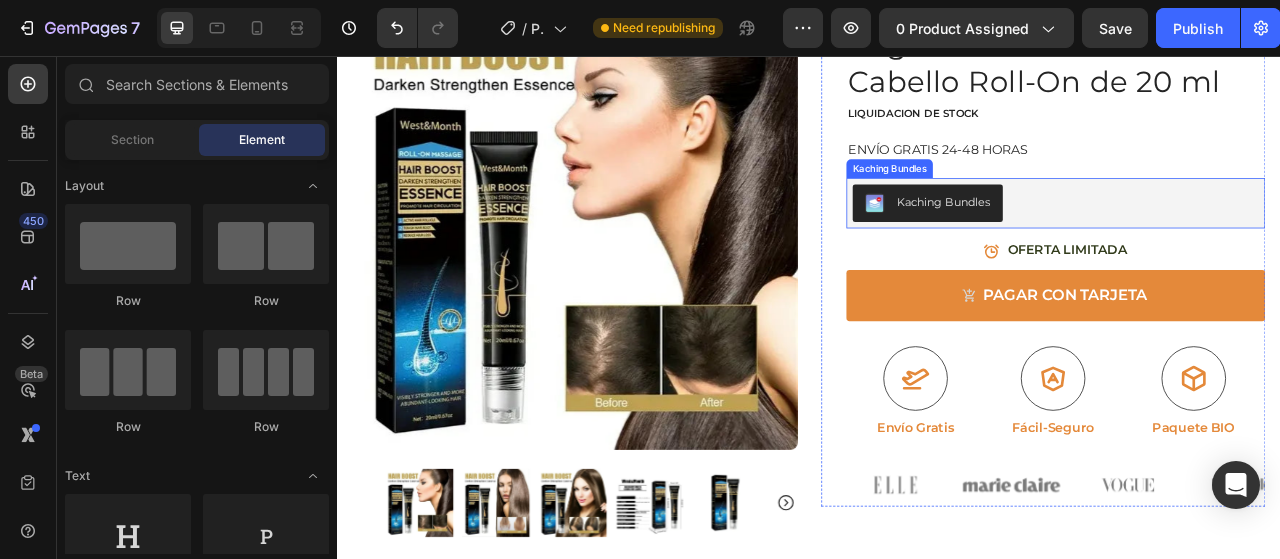 click on "Kaching Bundles" at bounding box center (1250, 244) 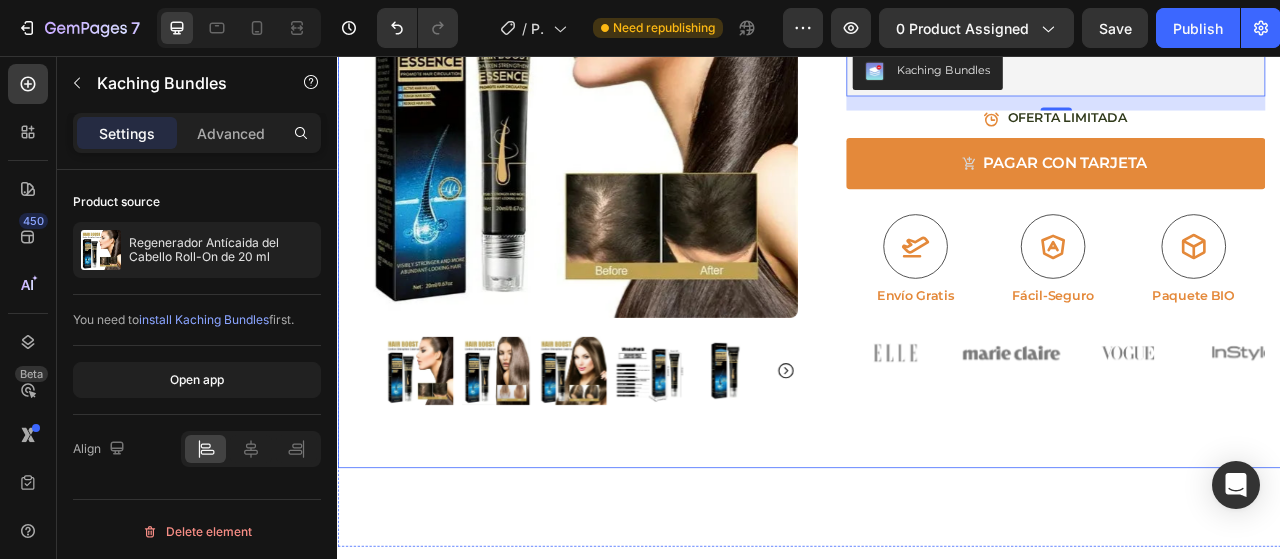 scroll, scrollTop: 428, scrollLeft: 0, axis: vertical 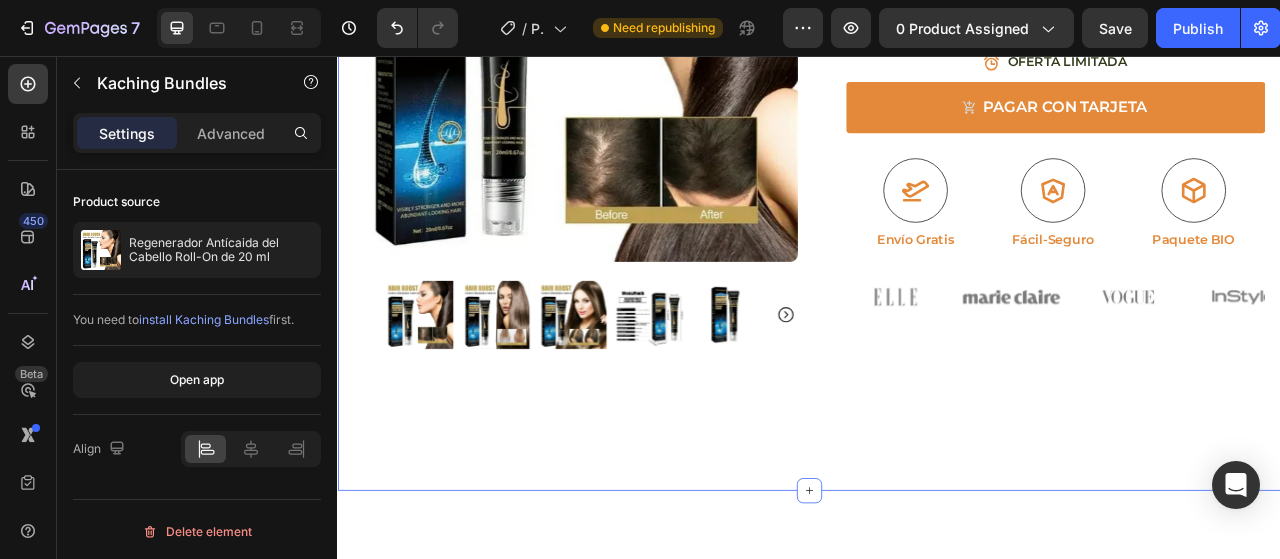 drag, startPoint x: 964, startPoint y: 544, endPoint x: 872, endPoint y: 695, distance: 176.81912 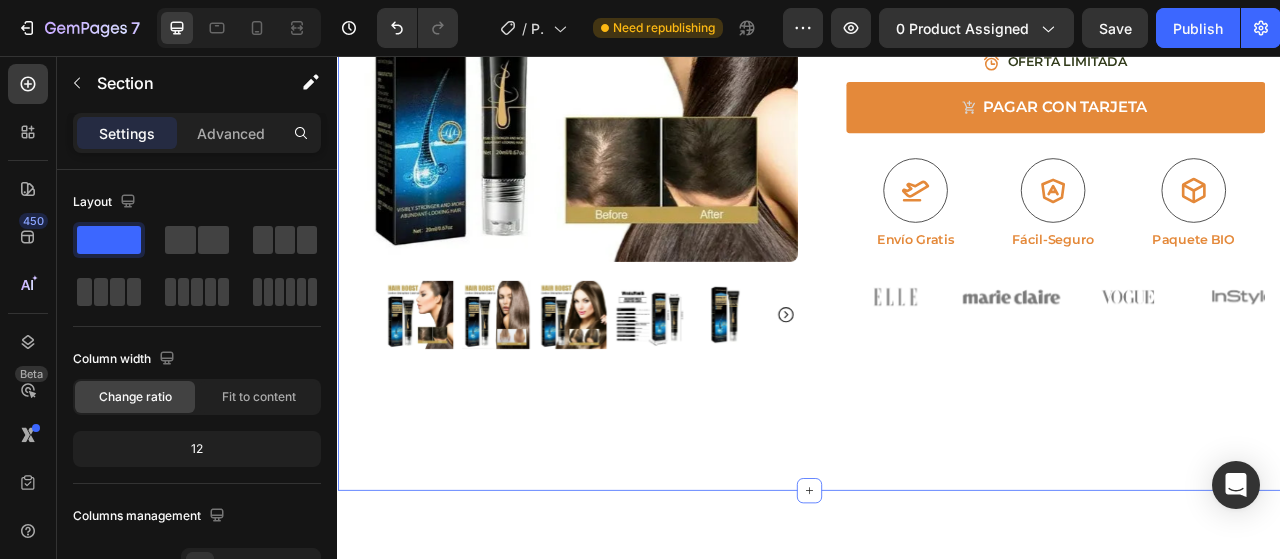 click on "Icon ENVIO GRATIS 24-48 H Text Block Row
Icon DIVERSIDAD Y CALIDAD EN UN CLIC Text Block Row Carousel Row
Product Images Row Icon Icon Icon Icon Icon Icon List ([NUMBER] Reseñas) Text Block Row Regenerador Antícaida del Cabello Roll-On de 20 ml Product Title Liquidacion de stock Text Block ENVÍO GRATIS 24-48 HORAS  Text Block Kaching Bundles Kaching Bundles
Icon OFERTA LIMITADA Text Block Row
PAGAR CON TARJETA Add to Cart
Icon Envío Gratis Text Block
Icon Fácil-Seguro Text Block
Icon Paquete BIO Text Block Row Image Image Image Image Image Carousel Row Product Section 1   You can create reusable sections Create Theme Section AI Content Write with GemAI What would you like to describe here? Tone and Voice Persuasive Product Bandas Elásticas de Resistencia – Entrena Donde Quieras, Sin Pesas Ni Excusas Show more Generate" at bounding box center [937, 139] 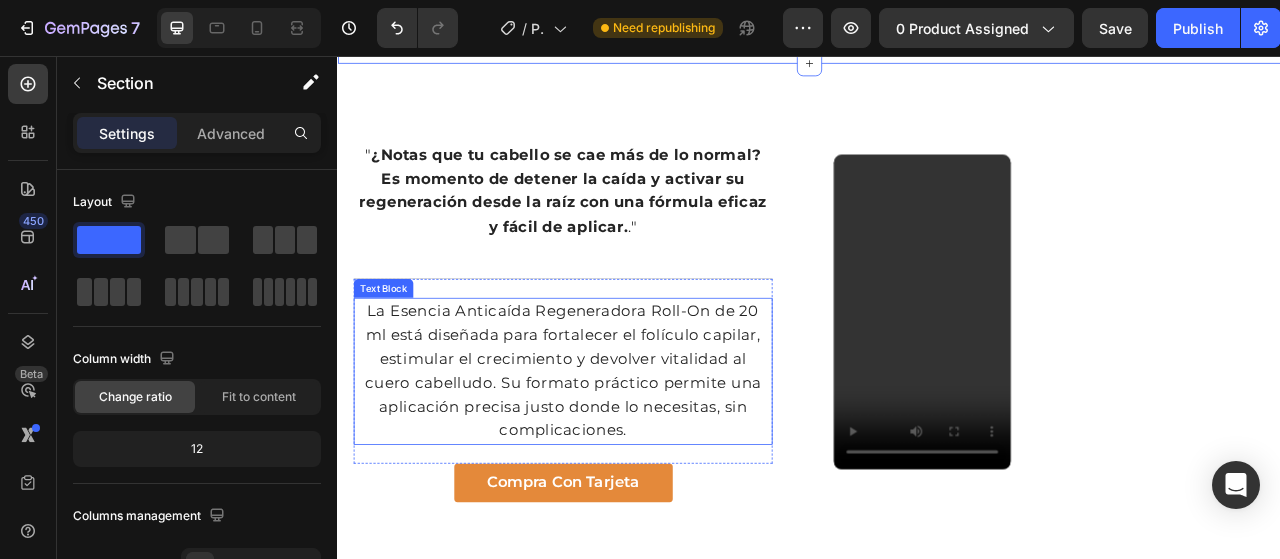 scroll, scrollTop: 918, scrollLeft: 0, axis: vertical 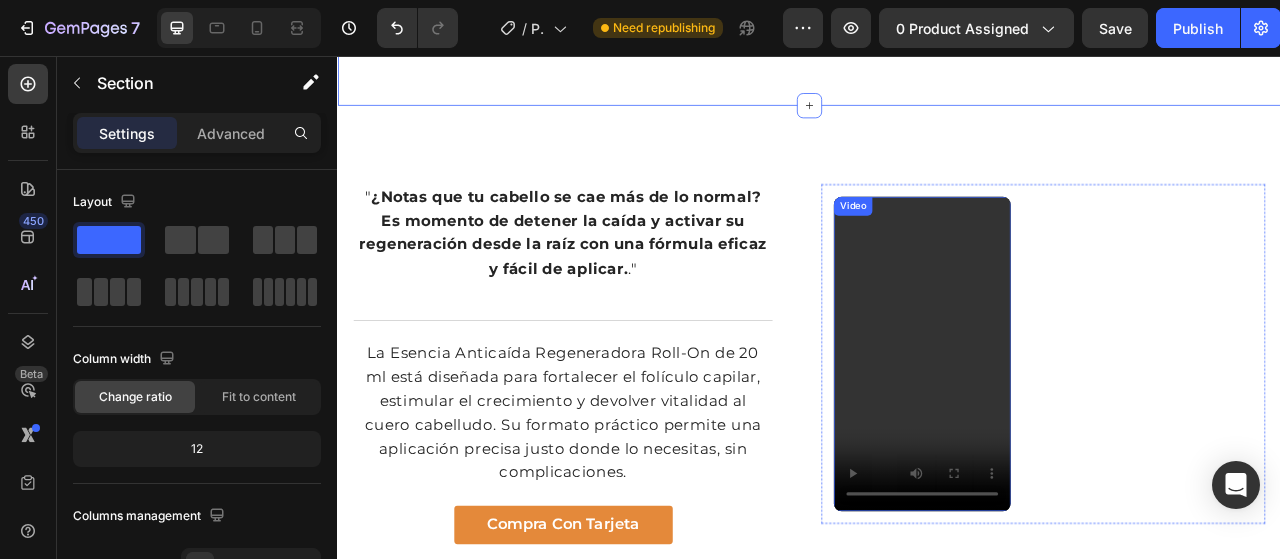 click at bounding box center (1080, 436) 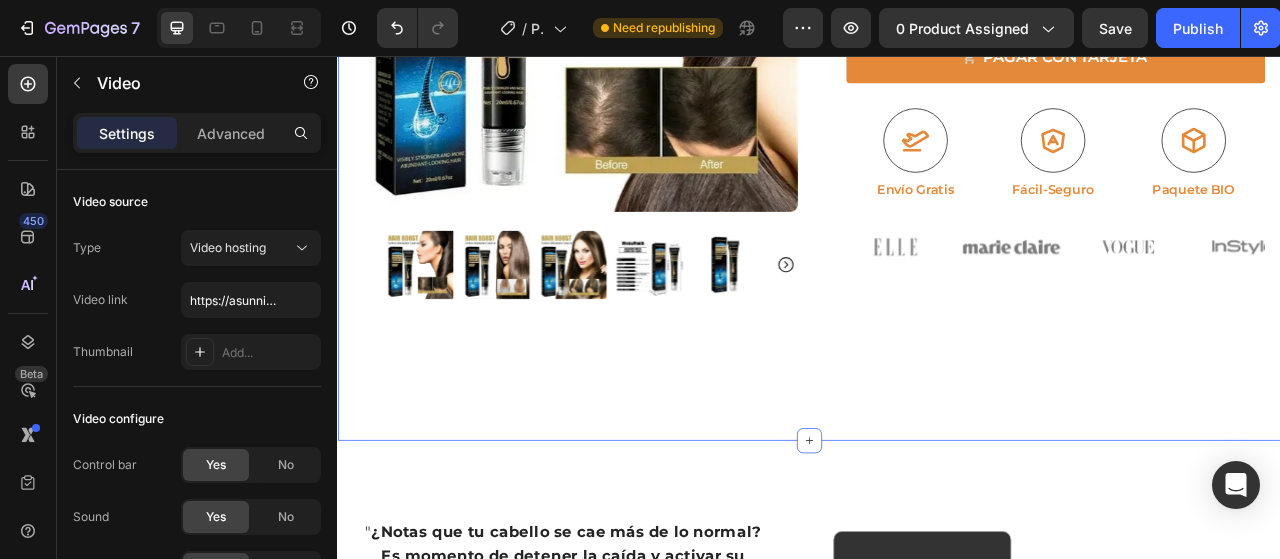 scroll, scrollTop: 508, scrollLeft: 0, axis: vertical 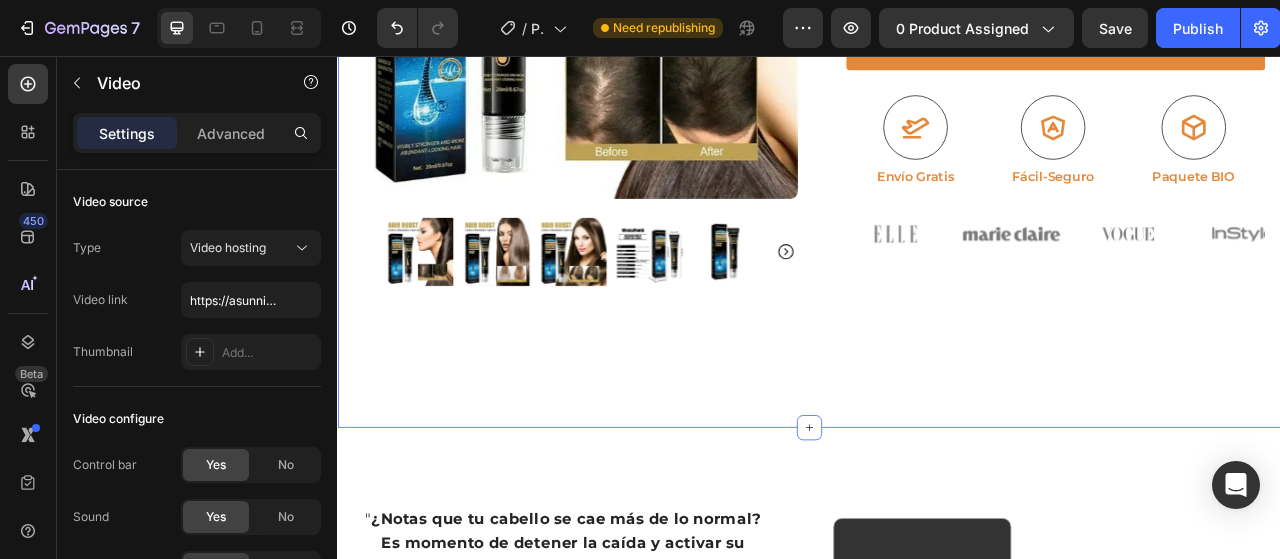 click on "Icon ENVIO GRATIS 24-48 H Text Block Row
Icon DIVERSIDAD Y CALIDAD EN UN CLIC Text Block Row Carousel Row
Product Images Row Icon Icon Icon Icon Icon Icon List ([NUMBER] Reseñas) Text Block Row Regenerador Antícaida del Cabello Roll-On de 20 ml Product Title Liquidacion de stock Text Block ENVÍO GRATIS 24-48 HORAS  Text Block Kaching Bundles Kaching Bundles
Icon OFERTA LIMITADA Text Block Row
PAGAR CON TARJETA Add to Cart
Icon Envío Gratis Text Block
Icon Fácil-Seguro Text Block
Icon Paquete BIO Text Block Row Image Image Image Image Image Carousel Row Product Section 1" at bounding box center [937, 59] 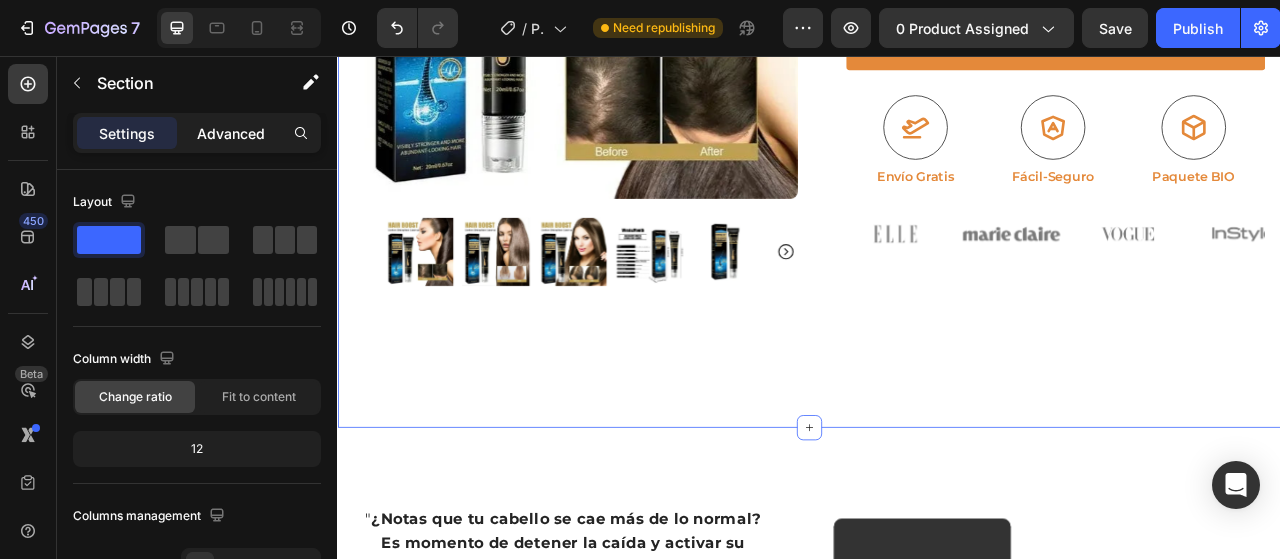 click on "Advanced" at bounding box center [231, 133] 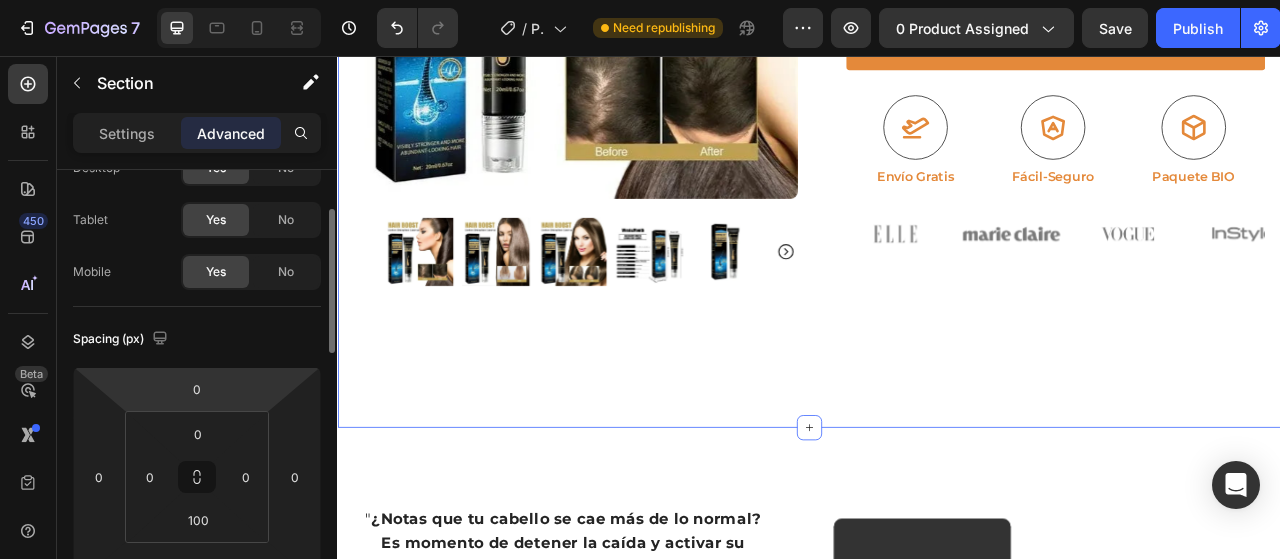 scroll, scrollTop: 90, scrollLeft: 0, axis: vertical 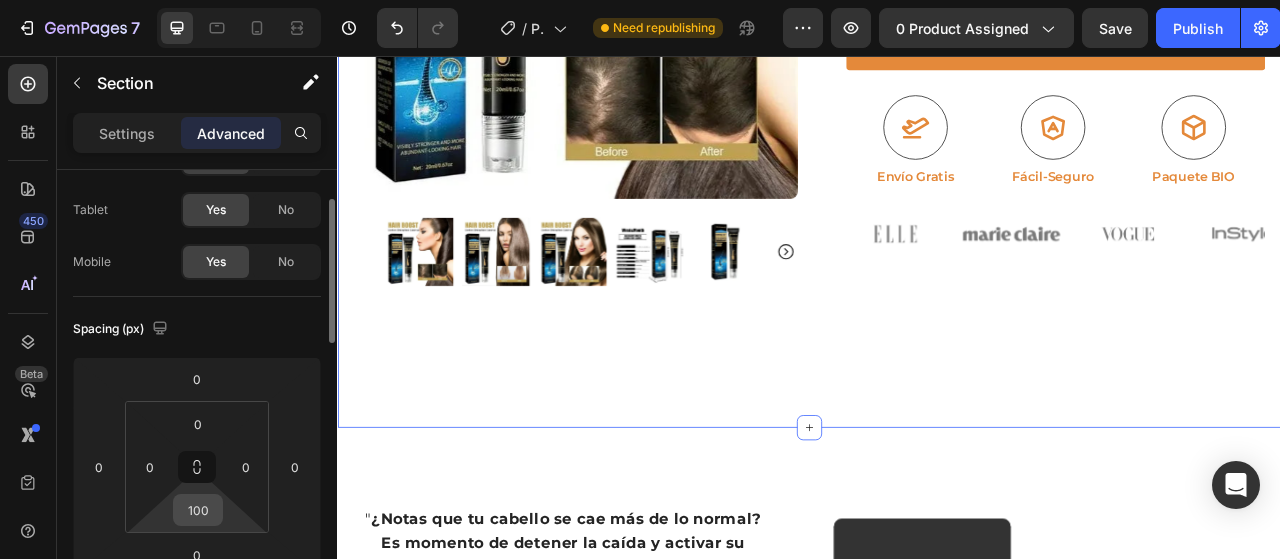 click on "100" at bounding box center (198, 510) 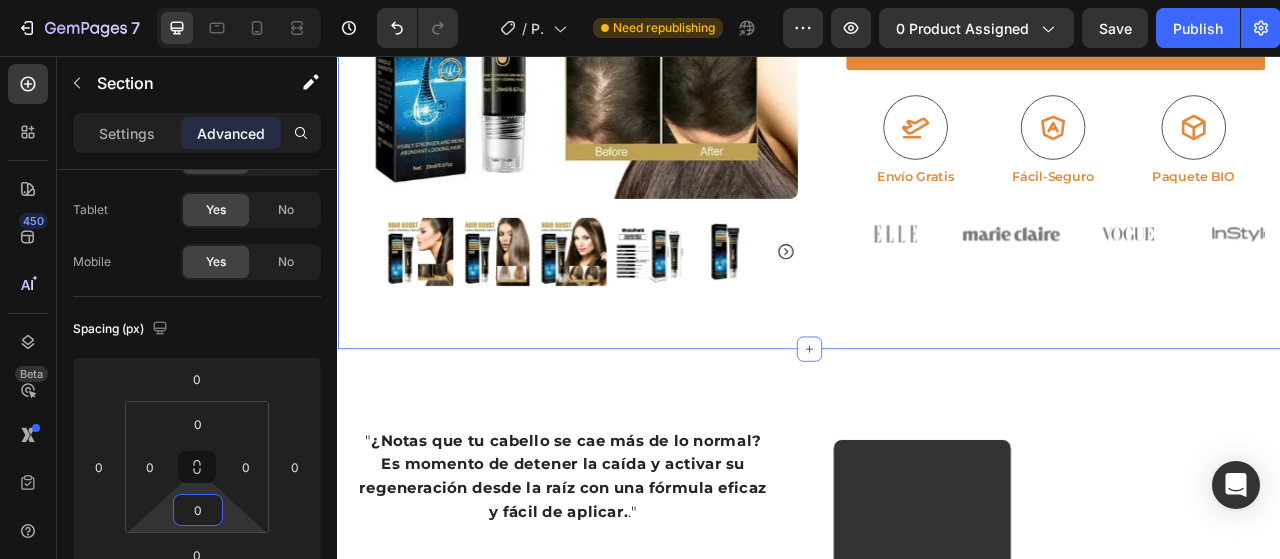 type on "0" 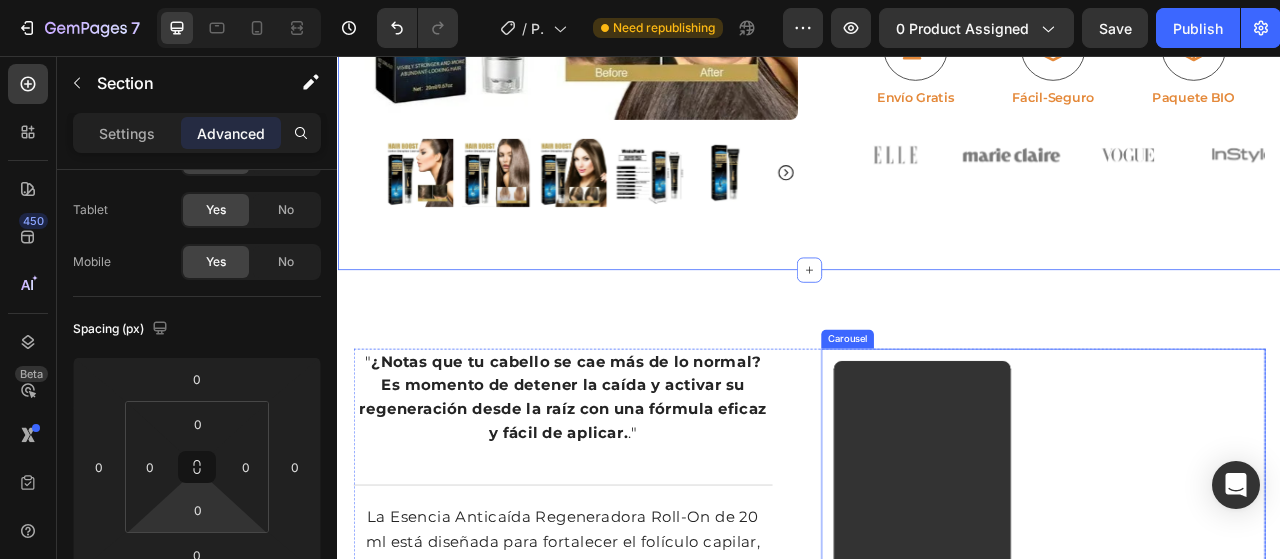scroll, scrollTop: 632, scrollLeft: 0, axis: vertical 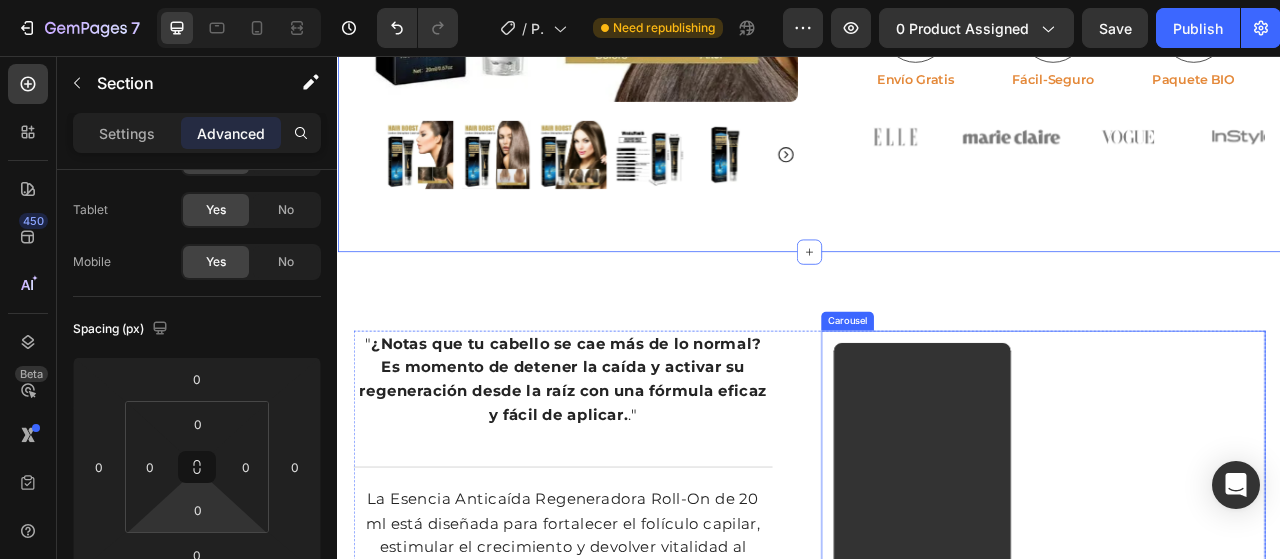 click on "Video" at bounding box center [1234, 622] 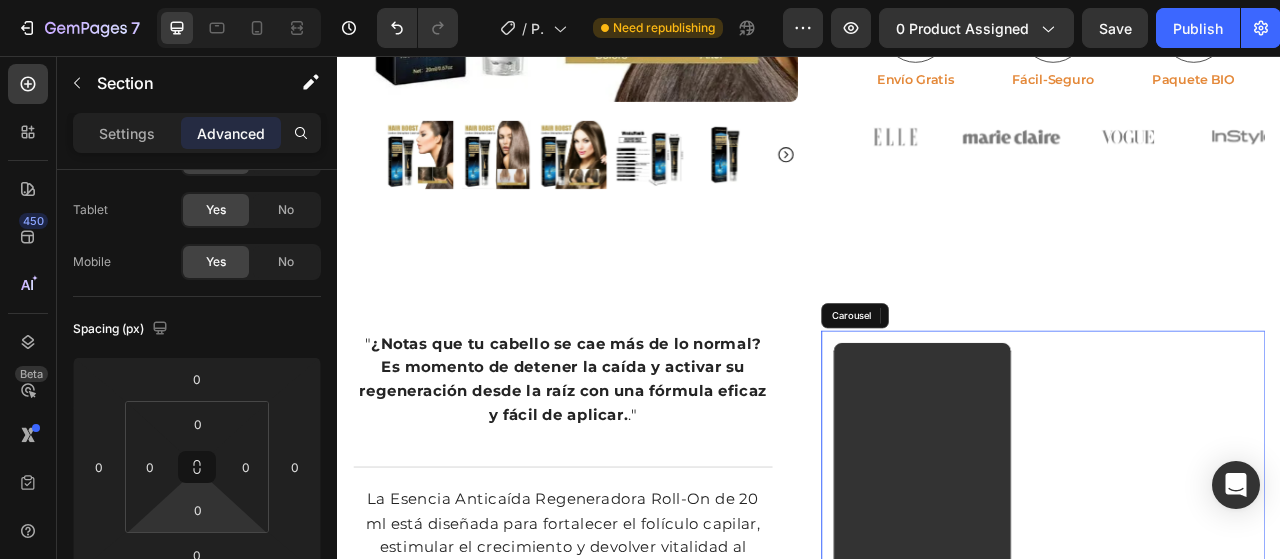 scroll, scrollTop: 722, scrollLeft: 0, axis: vertical 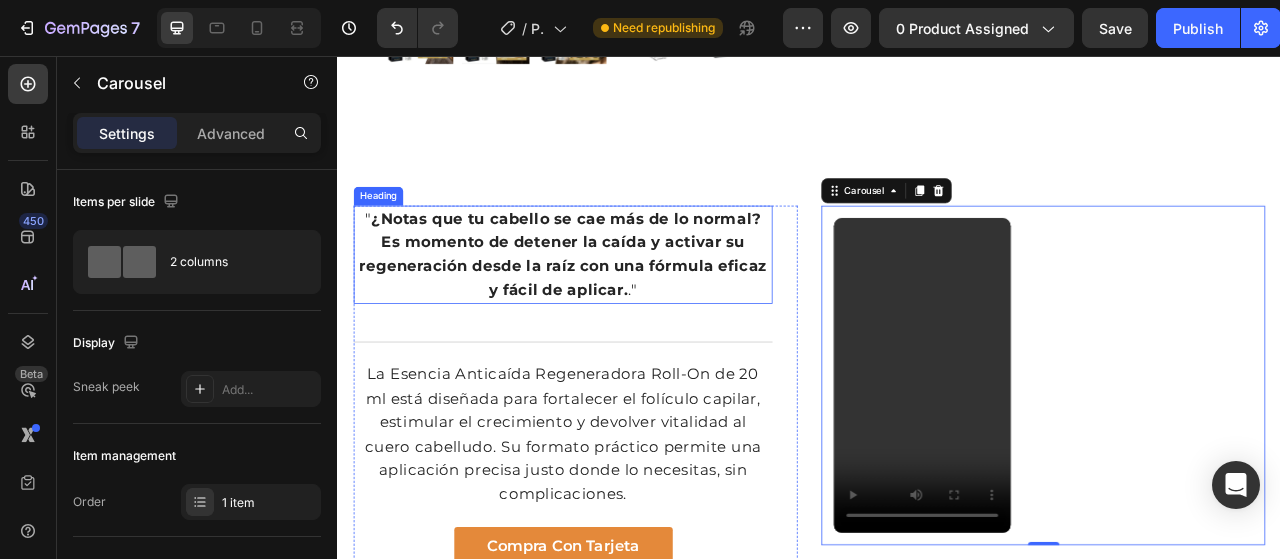 click on "¿Notas que tu cabello se cae más de lo normal? Es momento de detener la caída y activar su regeneración desde la raíz con una fórmula eficaz y fácil de aplicar." at bounding box center [623, 309] 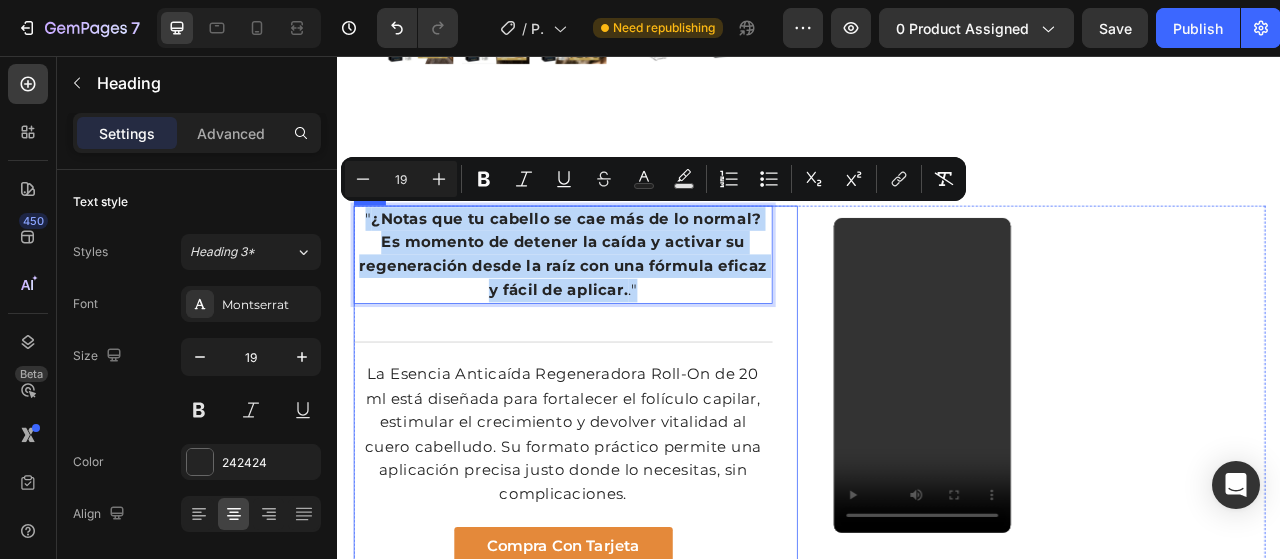 click on "" ¿Notas que tu cabello se cae más de lo normal? Es momento de detener la caída y activar su regeneración desde la raíz con una fórmula eficaz y fácil de aplicar. ." Heading   48 La Esencia Anticaída Regeneradora Roll-On de 20 ml está diseñada para fortalecer el folículo capilar, estimular el crecimiento y devolver vitalidad al cuero cabelludo. Su formato práctico permite una aplicación precisa justo donde lo necesitas, sin complicaciones. Text Block Row Compra con Tarjeta Button" at bounding box center [623, 476] 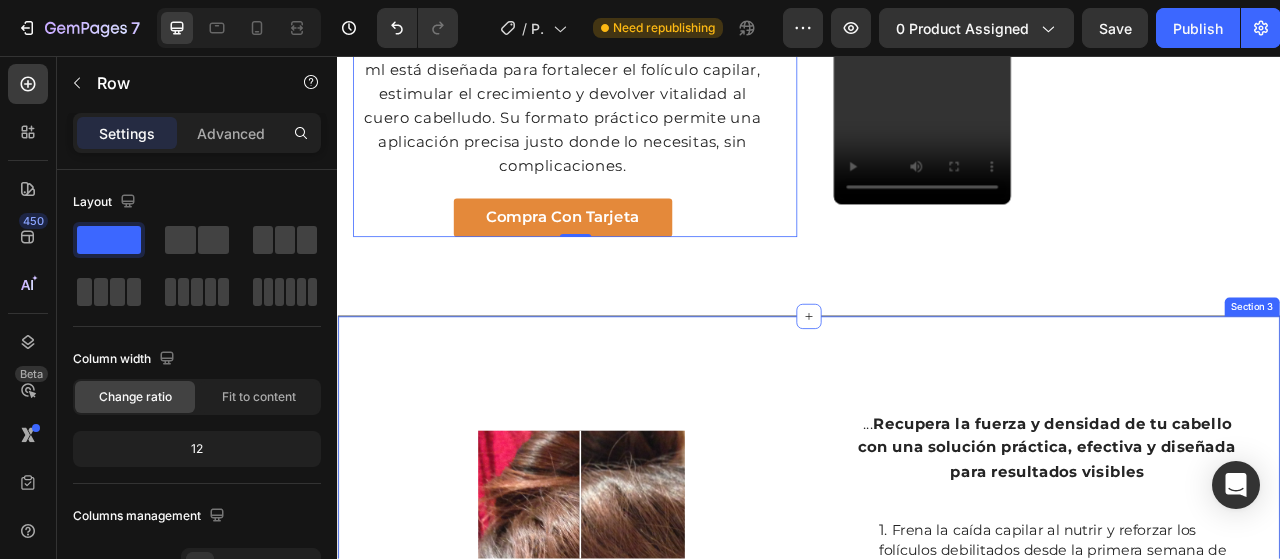 scroll, scrollTop: 1208, scrollLeft: 0, axis: vertical 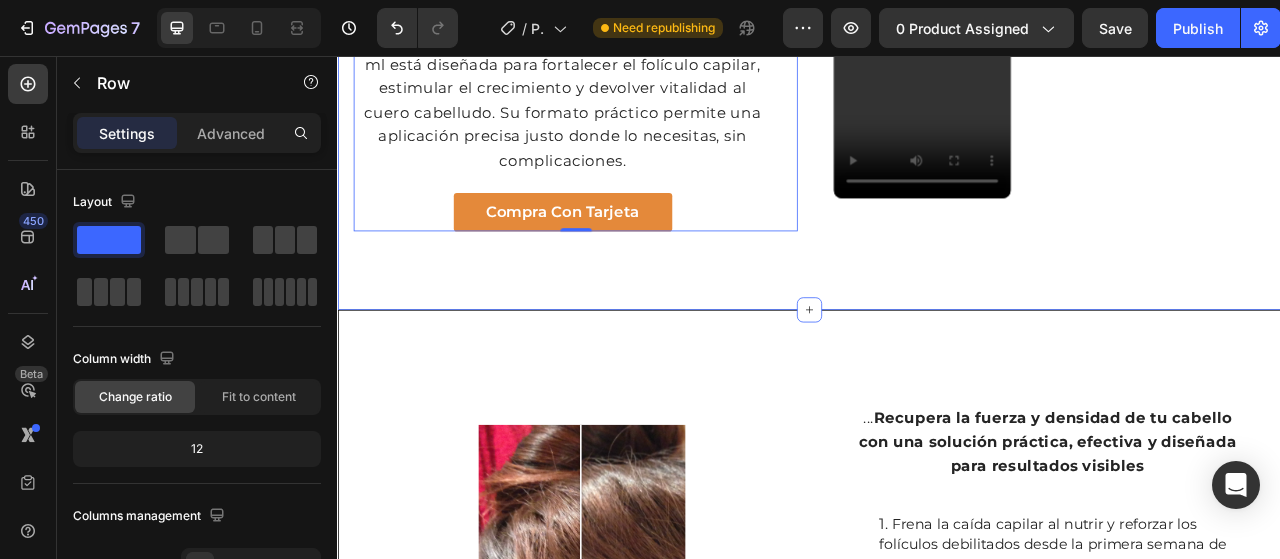 click on "" ¿Notas que tu cabello se cae más de lo normal? Es momento de detener la caída y activar su regeneración desde la raíz con una fórmula eficaz y fácil de aplicar. ." Heading " ¿Notas que tu cabello se cae más de lo normal? Es momento de detener la caída y activar su regeneración desde la raíz con una fórmula eficaz y fácil de aplicar. ." Heading La Esencia Anticaída Regeneradora Roll-On de 20 ml está diseñada para fortalecer el folículo capilar, estimular el crecimiento y devolver vitalidad al cuero cabelludo. Su formato práctico permite una aplicación precisa justo donde lo necesitas, sin complicaciones. Text Block Row Compra con Tarjeta Button Row   0 Video Carousel Row Section 2" at bounding box center [937, 51] 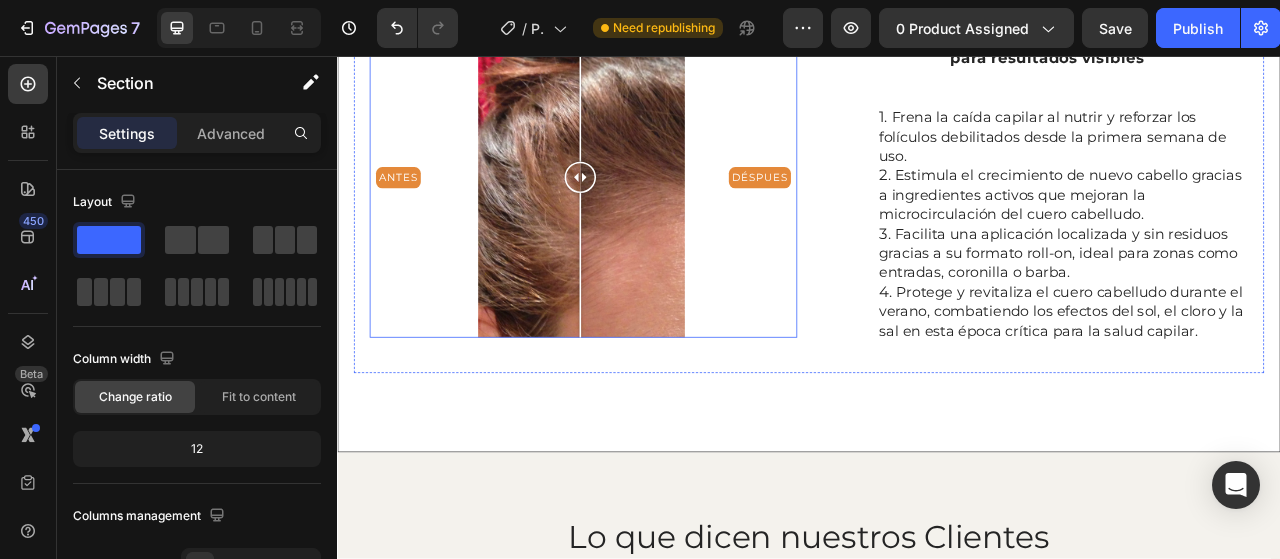 scroll, scrollTop: 1716, scrollLeft: 0, axis: vertical 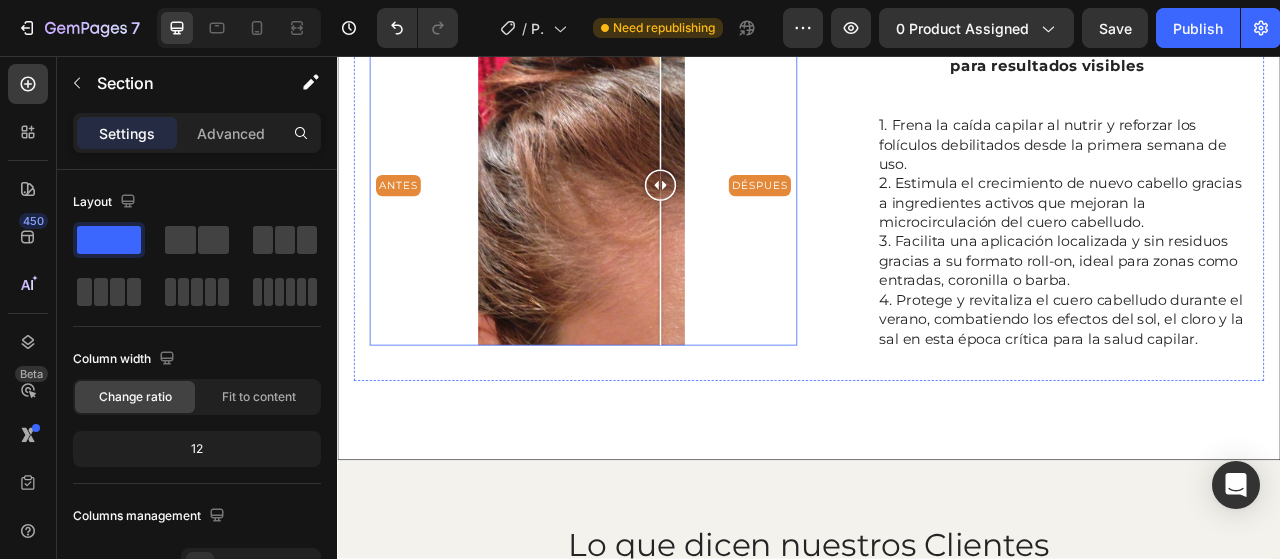 drag, startPoint x: 652, startPoint y: 215, endPoint x: 748, endPoint y: 228, distance: 96.87621 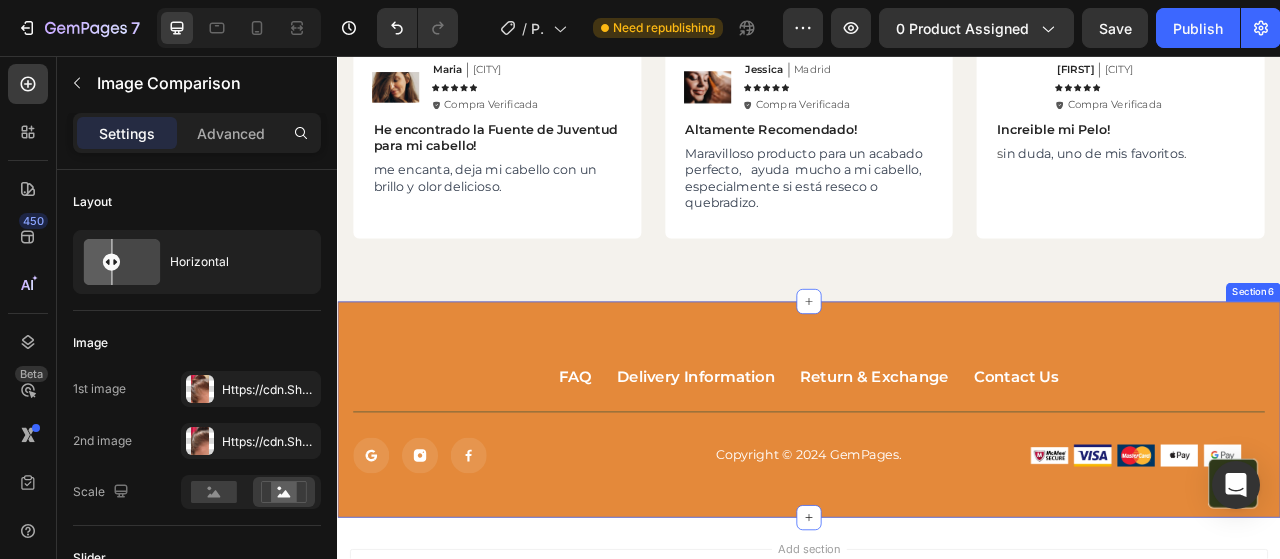 scroll, scrollTop: 2757, scrollLeft: 0, axis: vertical 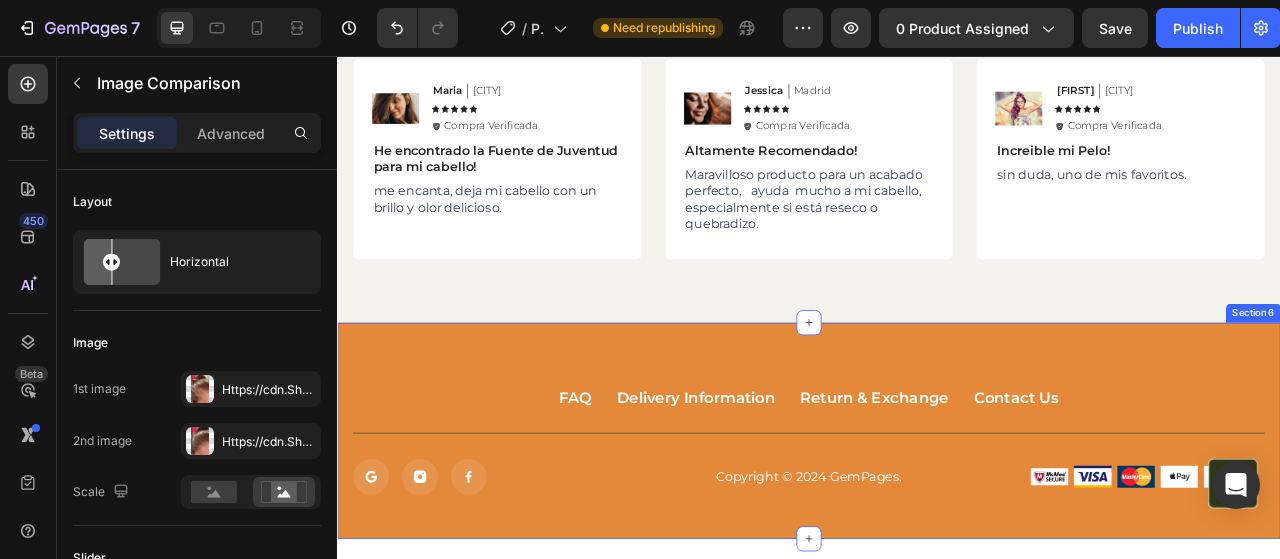 click on "FAQ Button Delivery Information Button Return & Exchange   Button Contact Us Button Row
Icon
Icon
Icon Icon List Copyright © 2024 GemPages.  Text block Image Image Image Image Image Row Row
Button Row Section 6" at bounding box center [937, 534] 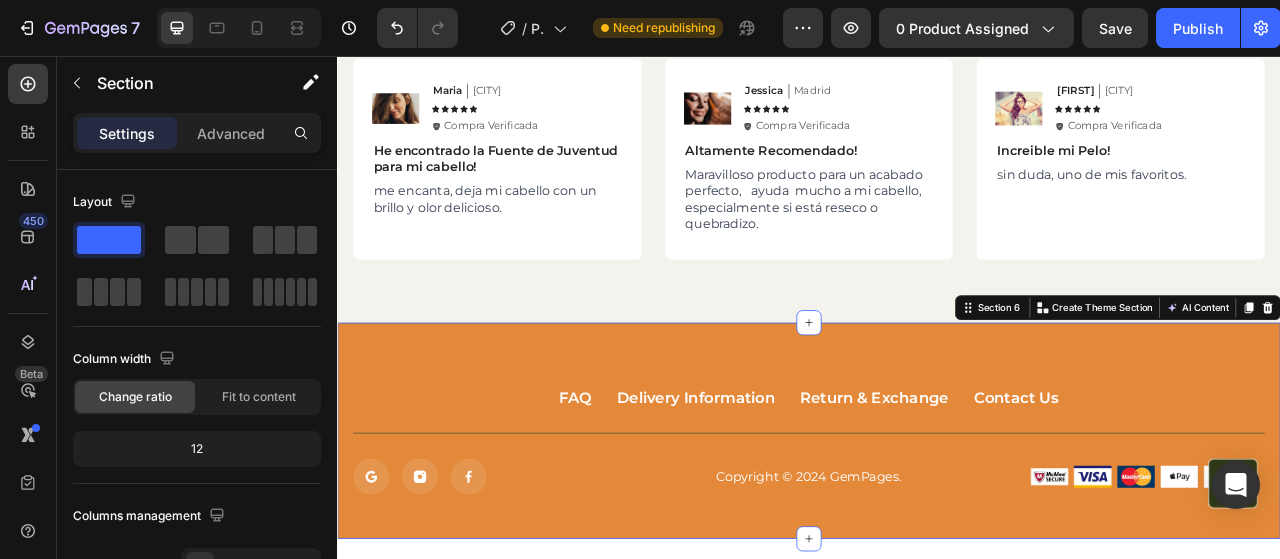 click 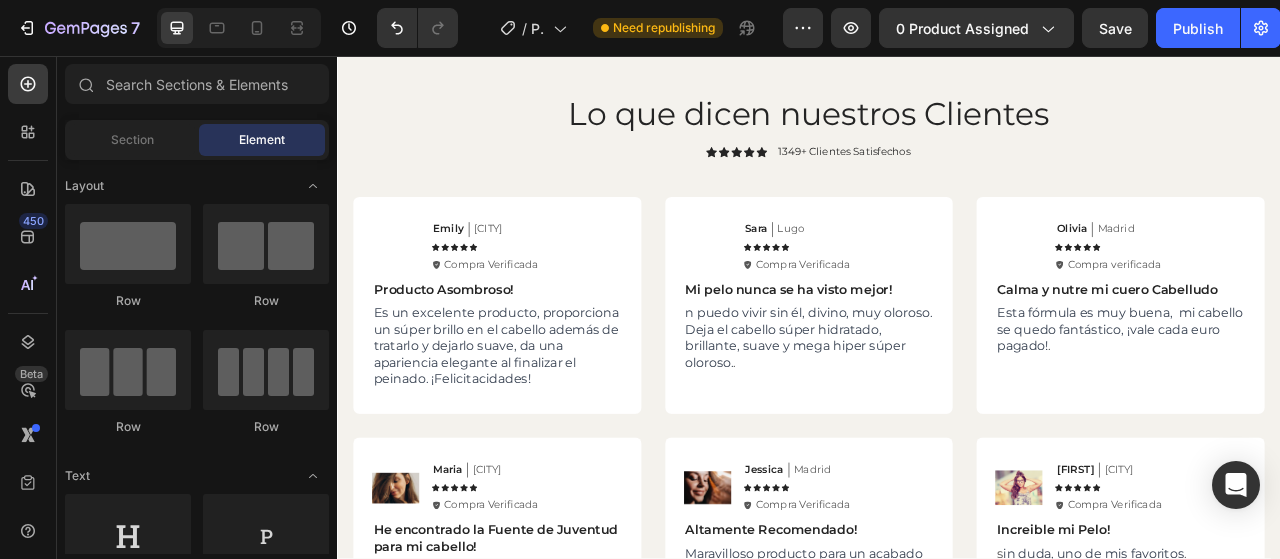 scroll, scrollTop: 2087, scrollLeft: 0, axis: vertical 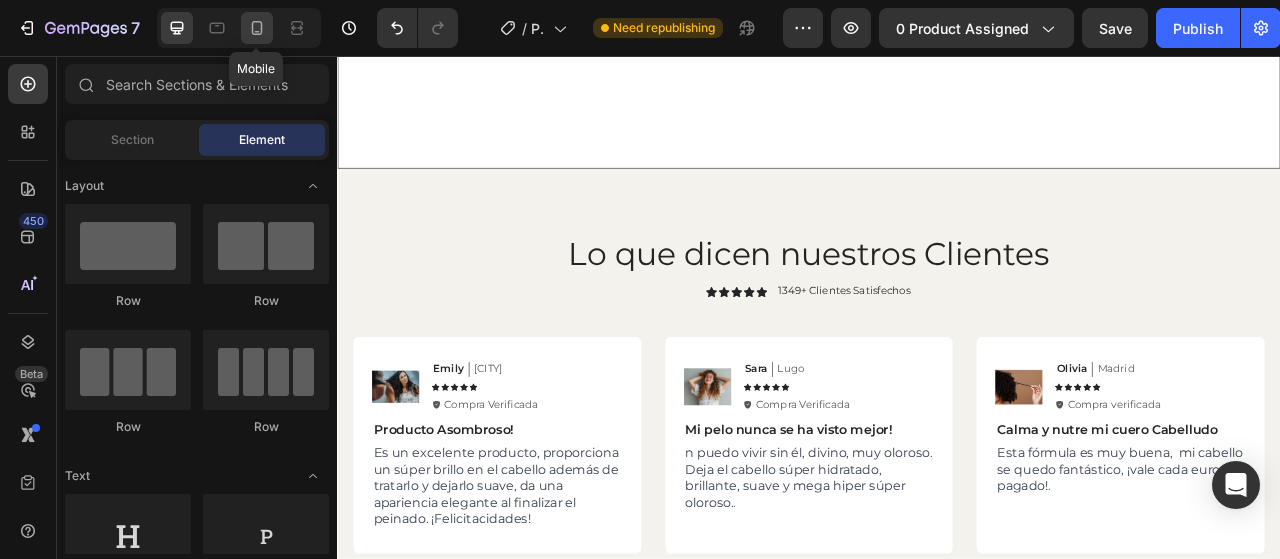 click 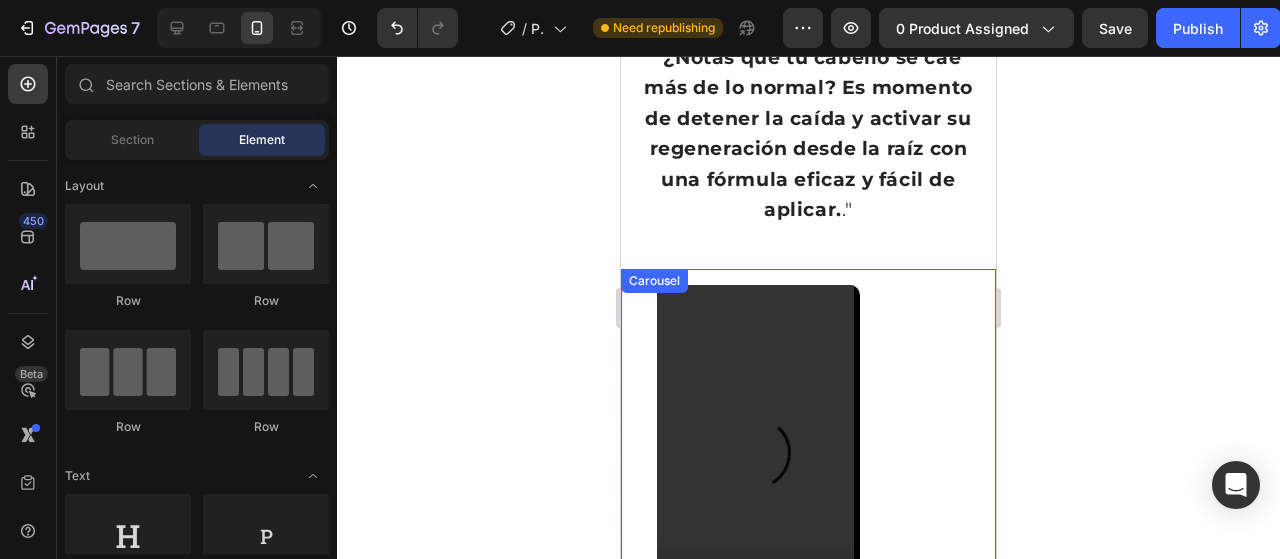 scroll, scrollTop: 1024, scrollLeft: 0, axis: vertical 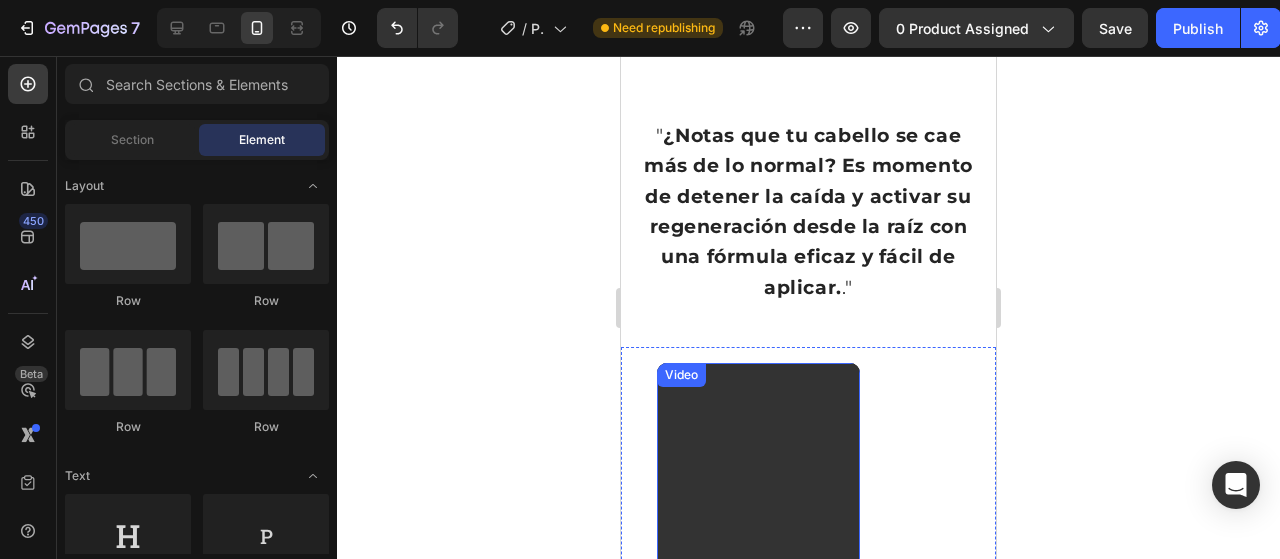 click at bounding box center (758, 543) 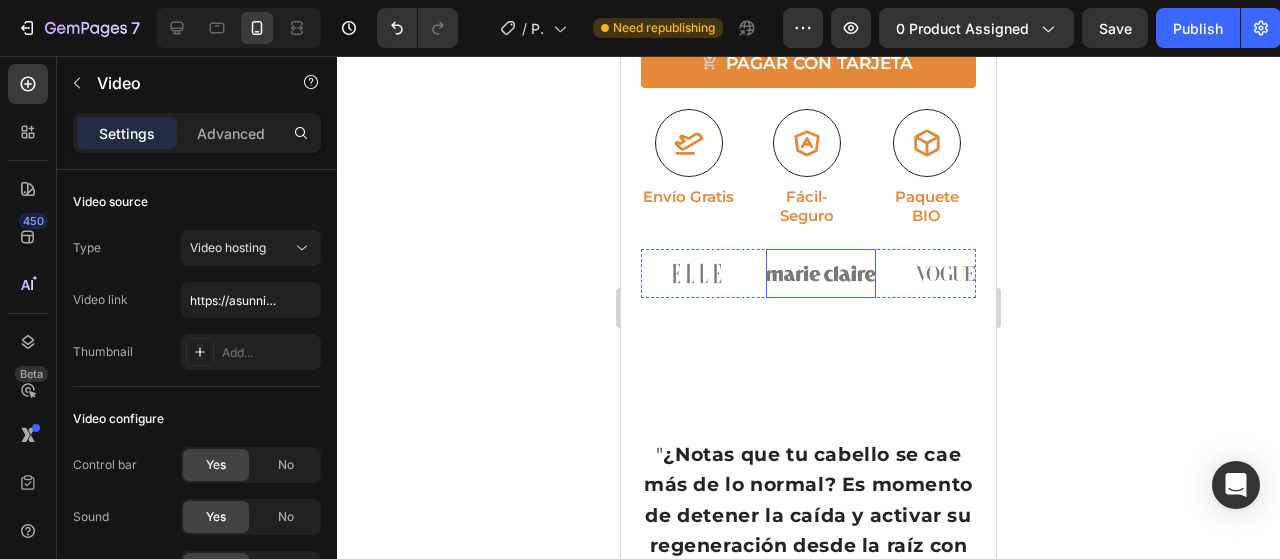 scroll, scrollTop: 751, scrollLeft: 0, axis: vertical 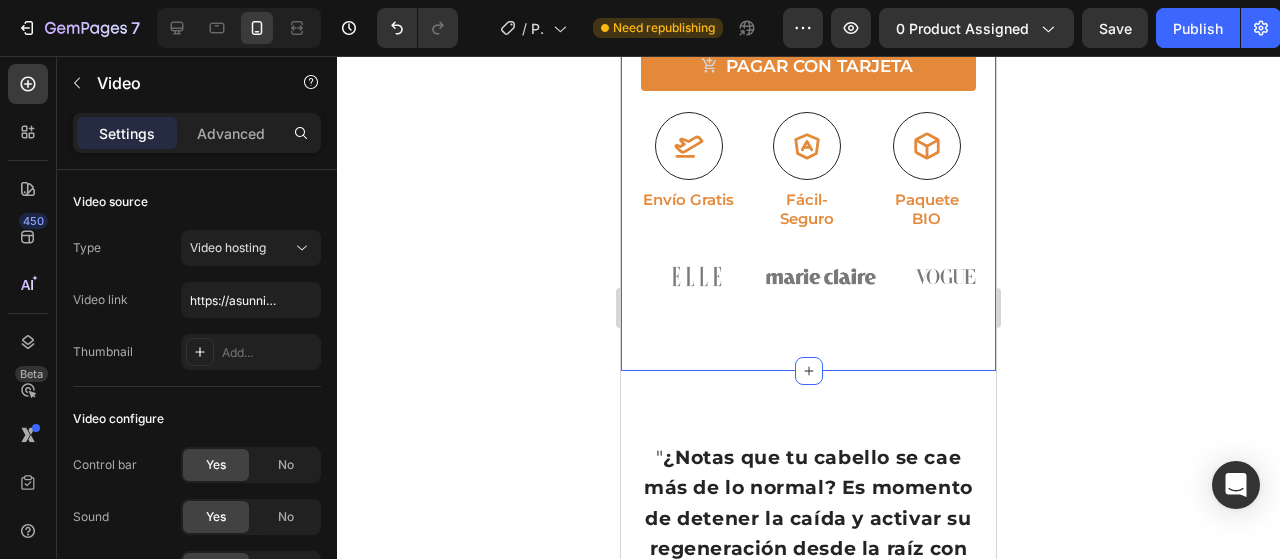 click on "Icon ENVIO GRATIS 24-48 H Text Block Row
Icon DIVERSIDAD Y CALIDAD EN UN CLIC Text Block Row
Carousel Row Product Images Row Icon Icon Icon Icon Icon Icon List ([NUMBER] Reseñas) Text Block Row Regenerador Antícaida del Cabello Roll-On de 20 ml Product Title Liquidacion de stock Text Block ENVÍO GRATIS 24-48 HORAS  Text Block Kaching Bundles Kaching Bundles
Icon OFERTA LIMITADA Text Block Row
PAGAR CON TARJETA Add to Cart
Icon Envío Gratis Text Block
Icon Fácil-Seguro Text Block
Icon Paquete BIO Text Block Row Image Image Image Image Image Carousel Row Product Section 1" at bounding box center [808, -142] 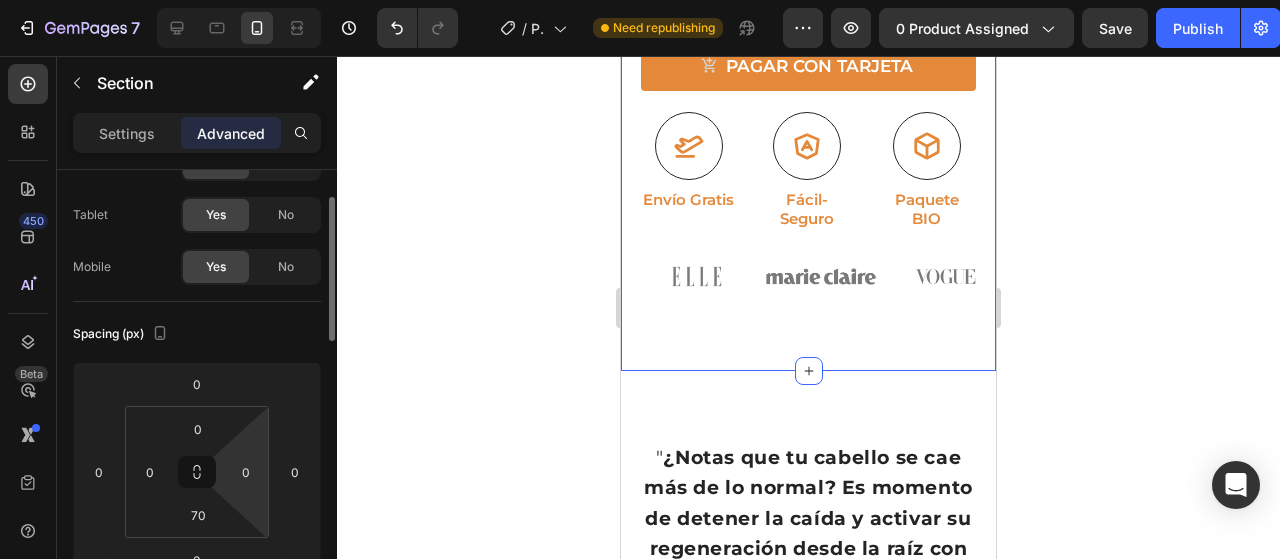 scroll, scrollTop: 153, scrollLeft: 0, axis: vertical 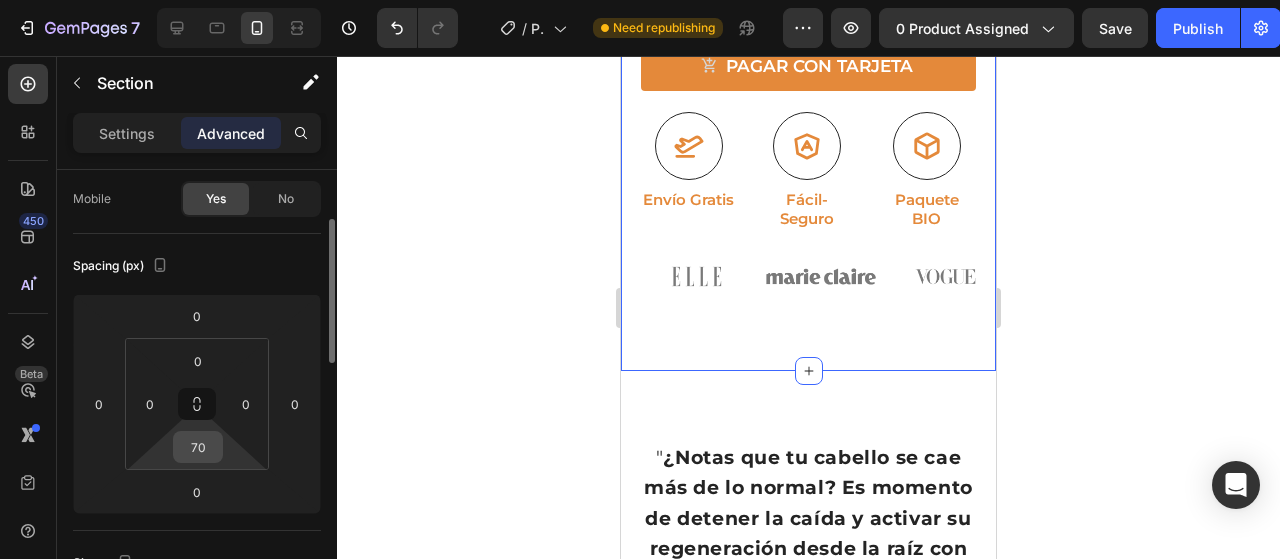 click on "70" at bounding box center [198, 447] 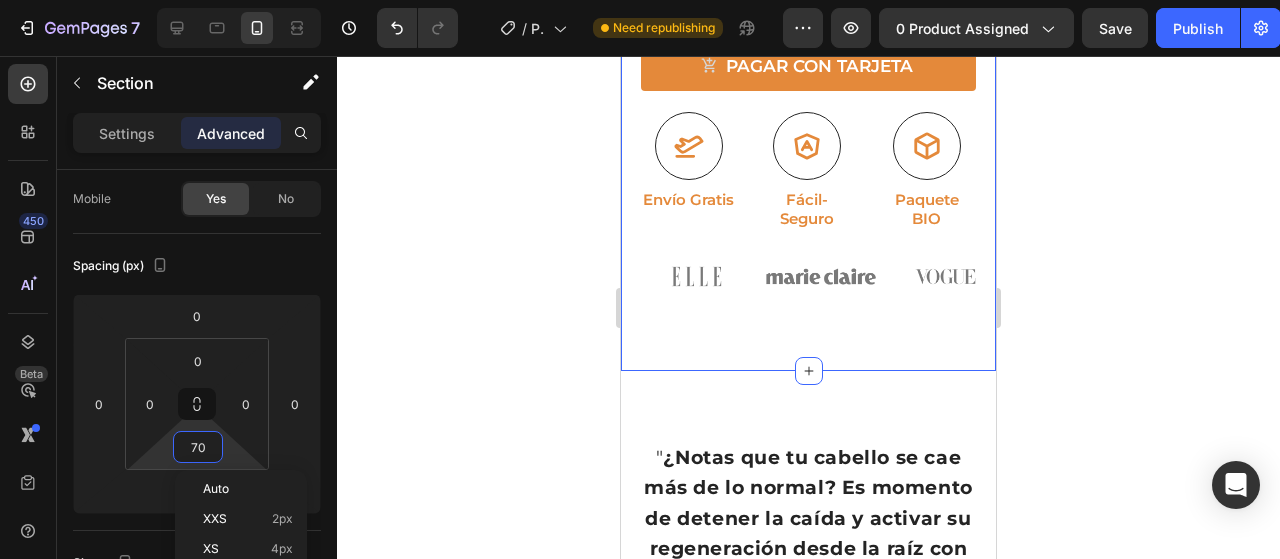 type on "0" 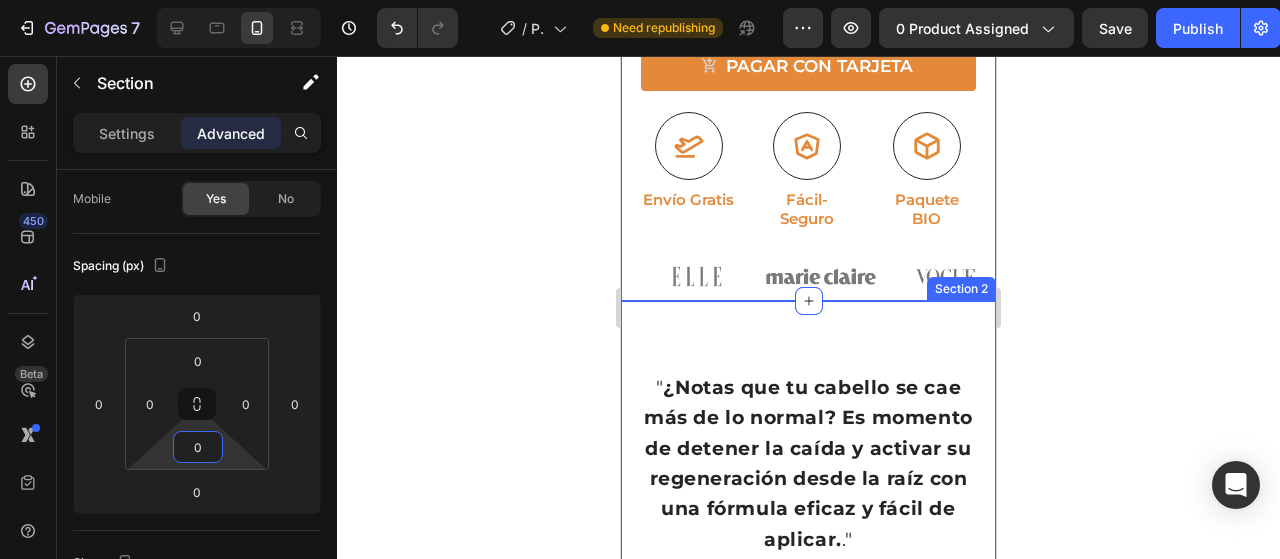 click on "" ¿Notas que tu cabello se cae más de lo normal? Es momento de detener la caída y activar su regeneración desde la raíz con una fórmula eficaz y fácil de aplicar. ." Heading " ¿Notas que tu cabello se cae más de lo normal? Es momento de detener la caída y activar su regeneración desde la raíz con una fórmula eficaz y fácil de aplicar. ." Heading La Esencia Anticaída Regeneradora Roll-On de 20 ml está diseñada para fortalecer el folículo capilar, estimular el crecimiento y devolver vitalidad al cuero cabelludo. Su formato práctico permite una aplicación precisa justo donde lo necesitas, sin complicaciones. Text Block Row Compra con Tarjeta Button Row Video Carousel Row Section 2" at bounding box center [808, 883] 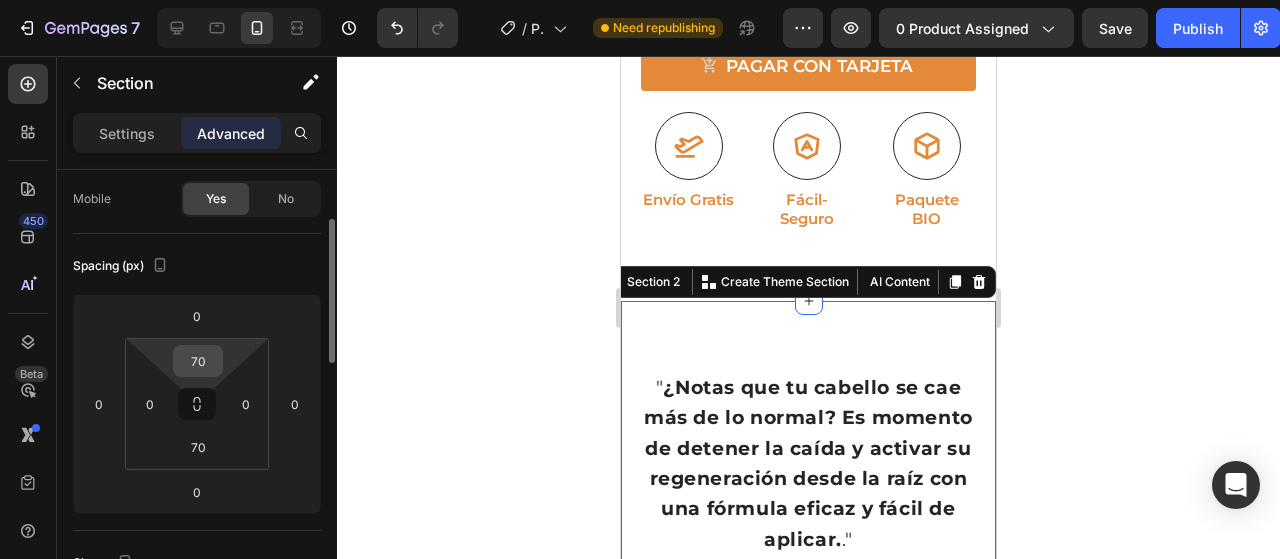 click on "70" at bounding box center (198, 361) 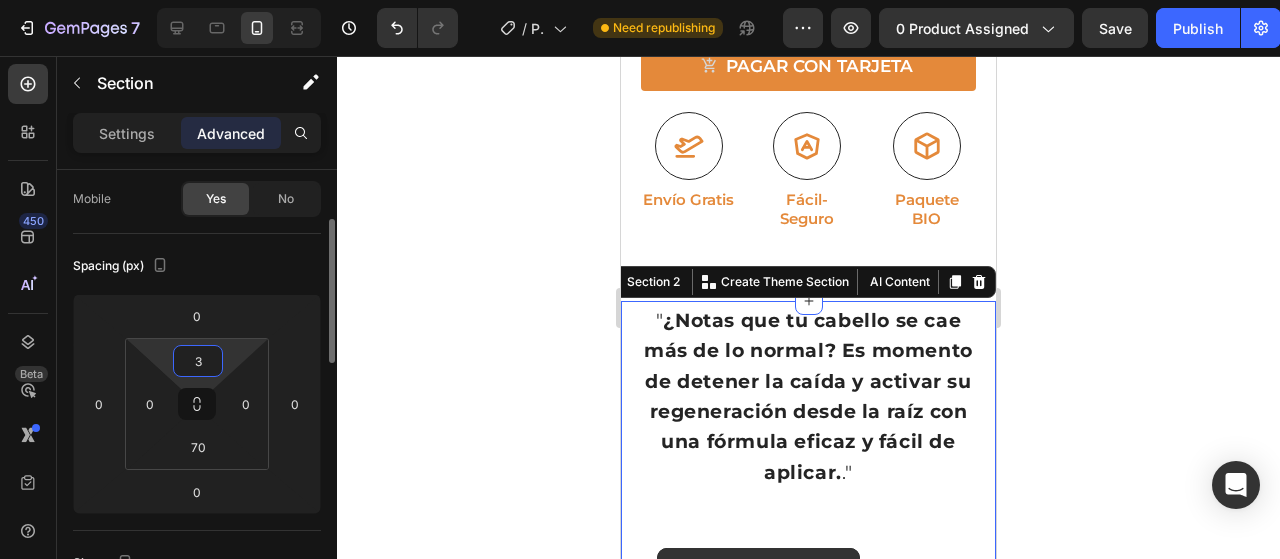 type on "30" 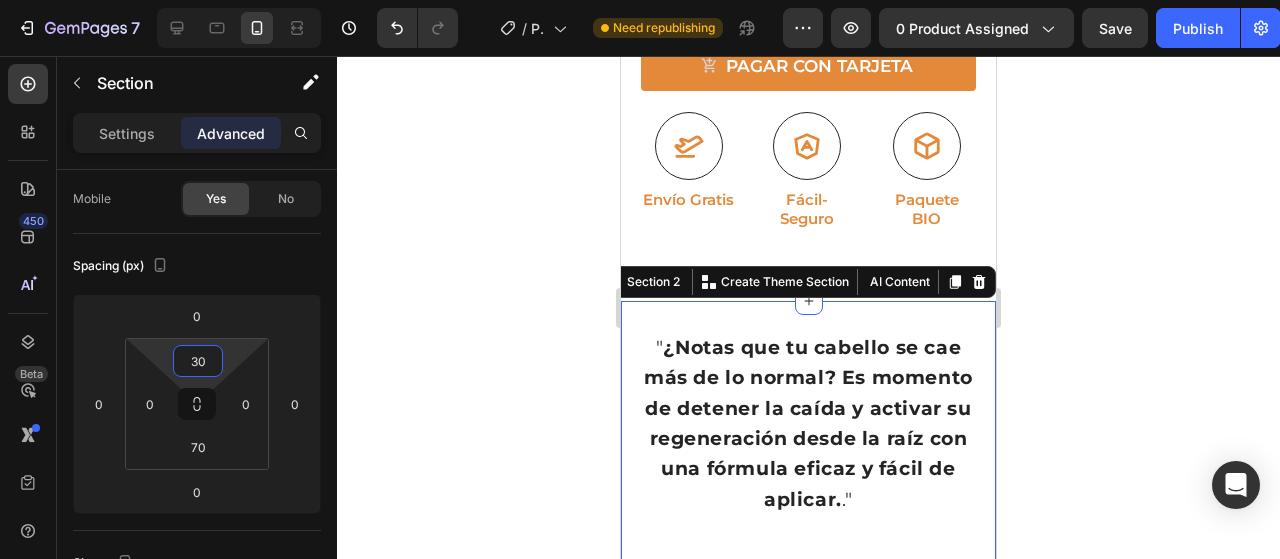 click 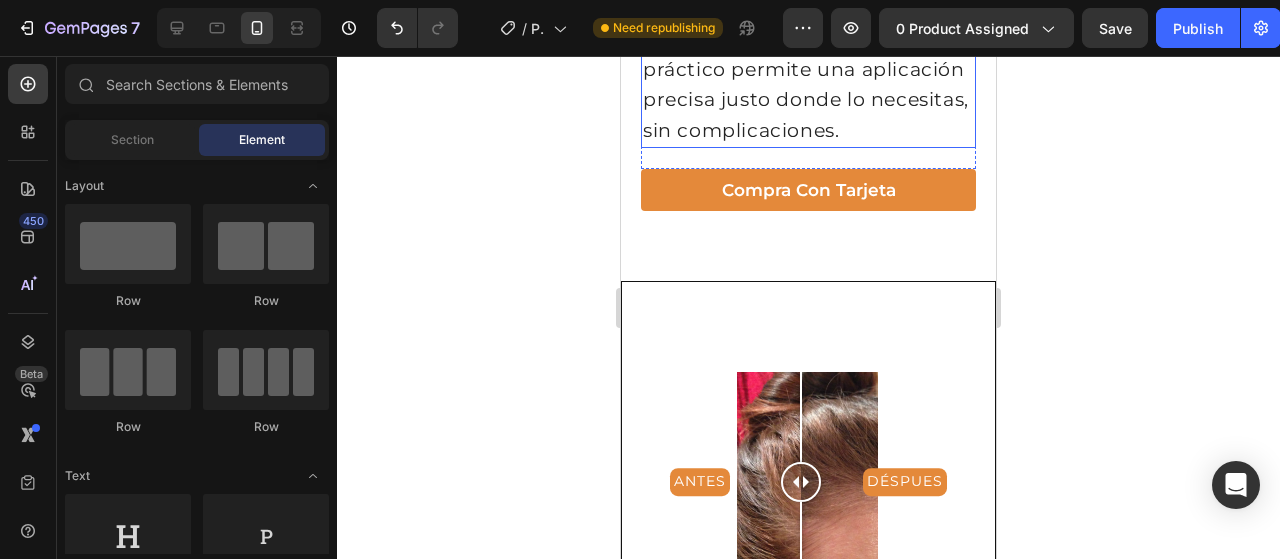 scroll, scrollTop: 1926, scrollLeft: 0, axis: vertical 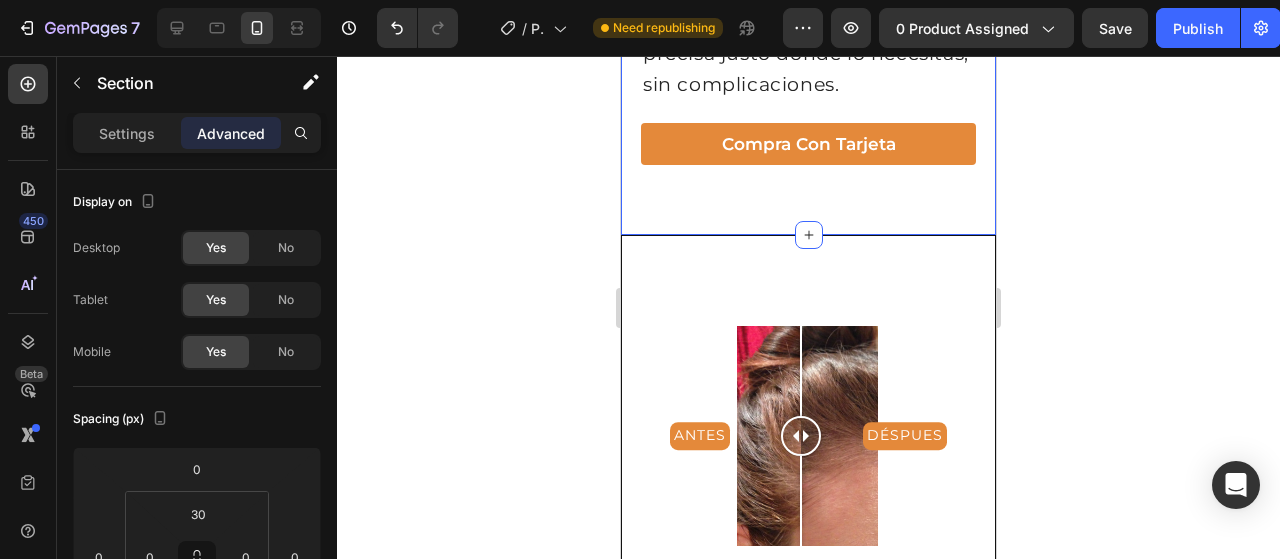 click on "" ¿Notas que tu cabello se cae más de lo normal? Es momento de detener la caída y activar su regeneración desde la raíz con una fórmula eficaz y fácil de aplicar. ." Heading " ¿Notas que tu cabello se cae más de lo normal? Es momento de detener la caída y activar su regeneración desde la raíz con una fórmula eficaz y fácil de aplicar. ." Heading La Esencia Anticaída Regeneradora Roll-On de 20 ml está diseñada para fortalecer el folículo capilar, estimular el crecimiento y devolver vitalidad al cuero cabelludo. Su formato práctico permite una aplicación precisa justo donde lo necesitas, sin complicaciones. Text Block Row Compra con Tarjeta Button Row Video Carousel Row Section 2" at bounding box center (808, -328) 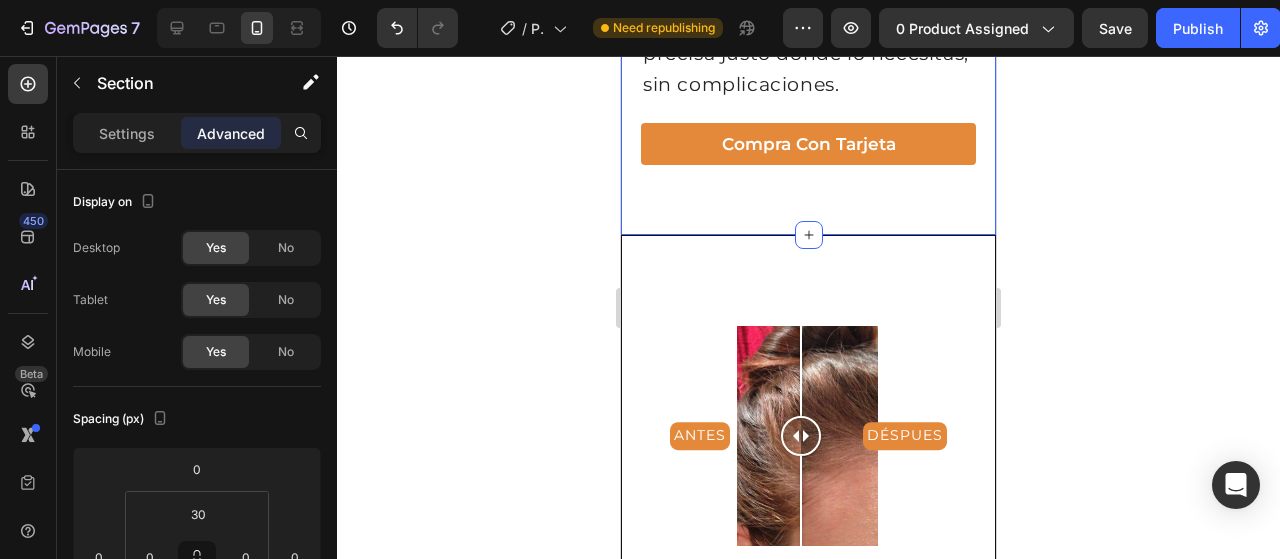 click on "" ¿Notas que tu cabello se cae más de lo normal? Es momento de detener la caída y activar su regeneración desde la raíz con una fórmula eficaz y fácil de aplicar. ." Heading " ¿Notas que tu cabello se cae más de lo normal? Es momento de detener la caída y activar su regeneración desde la raíz con una fórmula eficaz y fácil de aplicar. ." Heading La Esencia Anticaída Regeneradora Roll-On de 20 ml está diseñada para fortalecer el folículo capilar, estimular el crecimiento y devolver vitalidad al cuero cabelludo. Su formato práctico permite una aplicación precisa justo donde lo necesitas, sin complicaciones. Text Block Row Compra con Tarjeta Button Row Video Carousel Row Section 2   You can create reusable sections Create Theme Section AI Content Write with GemAI What would you like to describe here? Tone and Voice Persuasive Product Bandas Elásticas de Resistencia – Entrena Donde Quieras, Sin Pesas Ni Excusas Show more Generate" at bounding box center (808, -328) 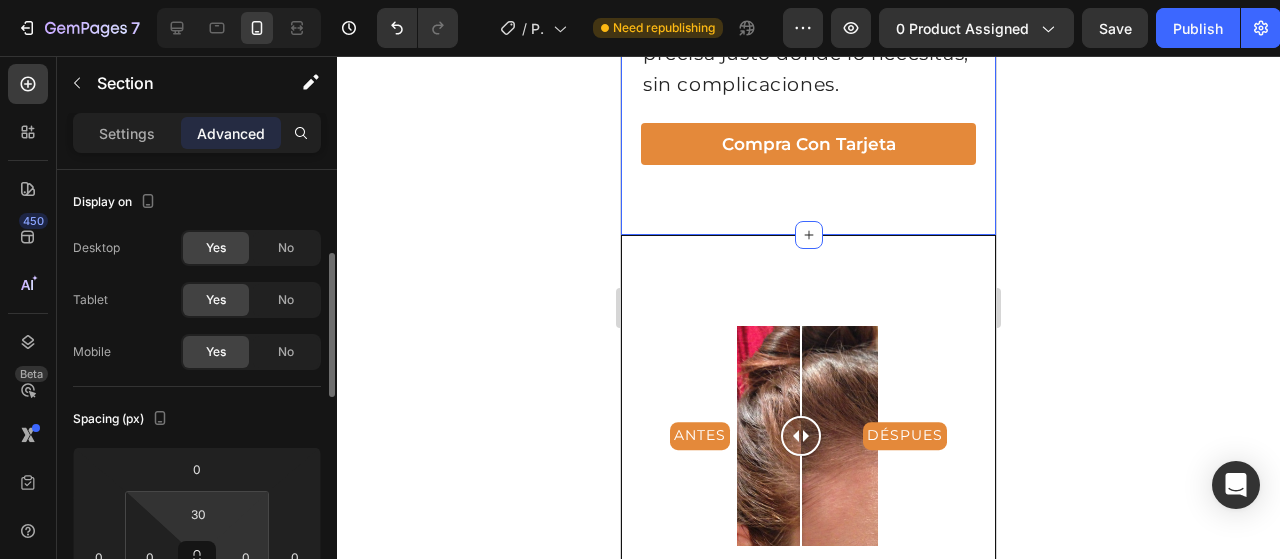 scroll, scrollTop: 63, scrollLeft: 0, axis: vertical 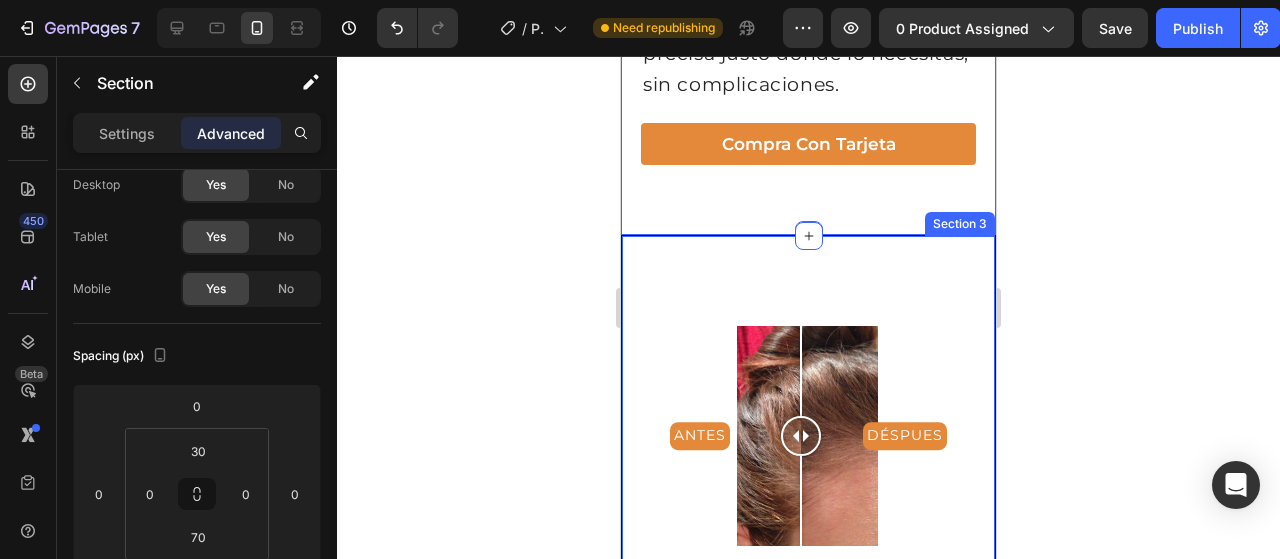 click on "... Recupera la fuerza y densidad de tu cabello con una solución práctica, efectiva y diseñada para resultados visibles Heading Frena la caída capilar al nutrir y reforzar los folículos debilitados desde la primera semana de uso. Estimula el crecimiento de nuevo cabello gracias a ingredientes activos que mejoran la microcirculación del cuero cabelludo. Facilita una aplicación localizada y sin residuos gracias a su formato roll-on, ideal para zonas como entradas, coronilla o barba. Protege y revitaliza el cuero cabelludo durante el verano, combatiendo los efectos del sol, el cloro y la sal en esta época crítica para la salud capilar. Text Block Row ANTES DÉSPUES Image Comparison Row Section 3" at bounding box center (808, 789) 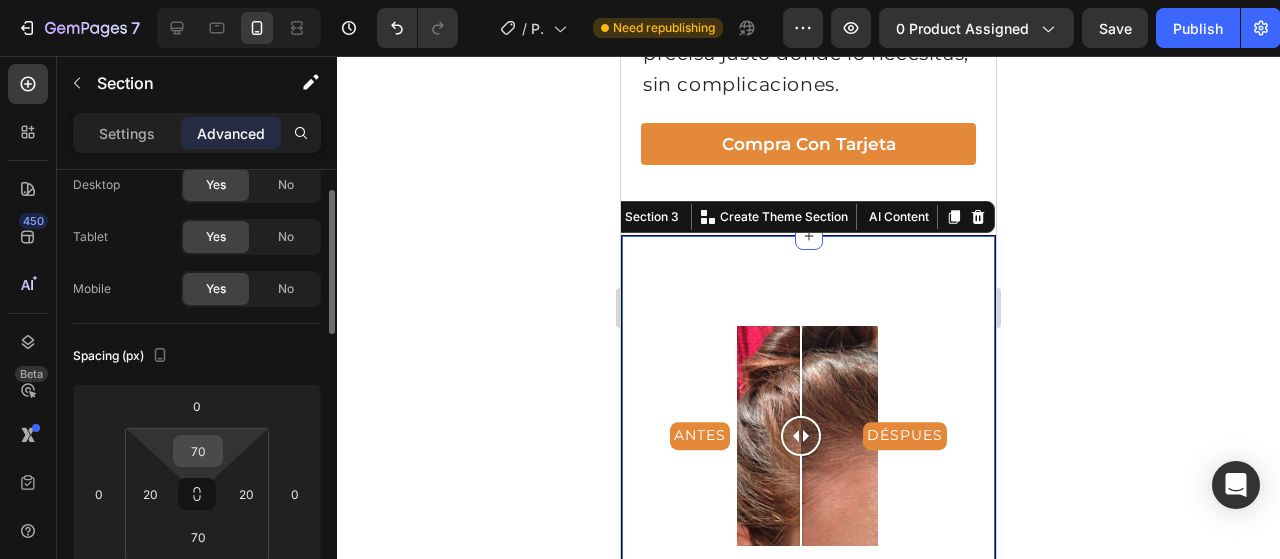 click on "70" at bounding box center [198, 451] 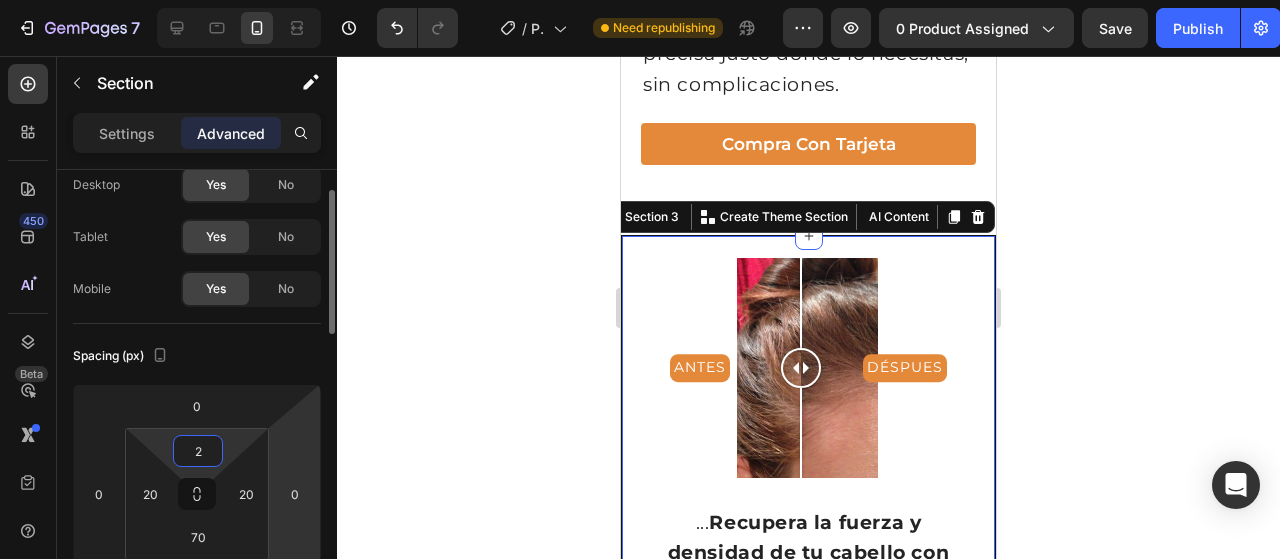 type on "20" 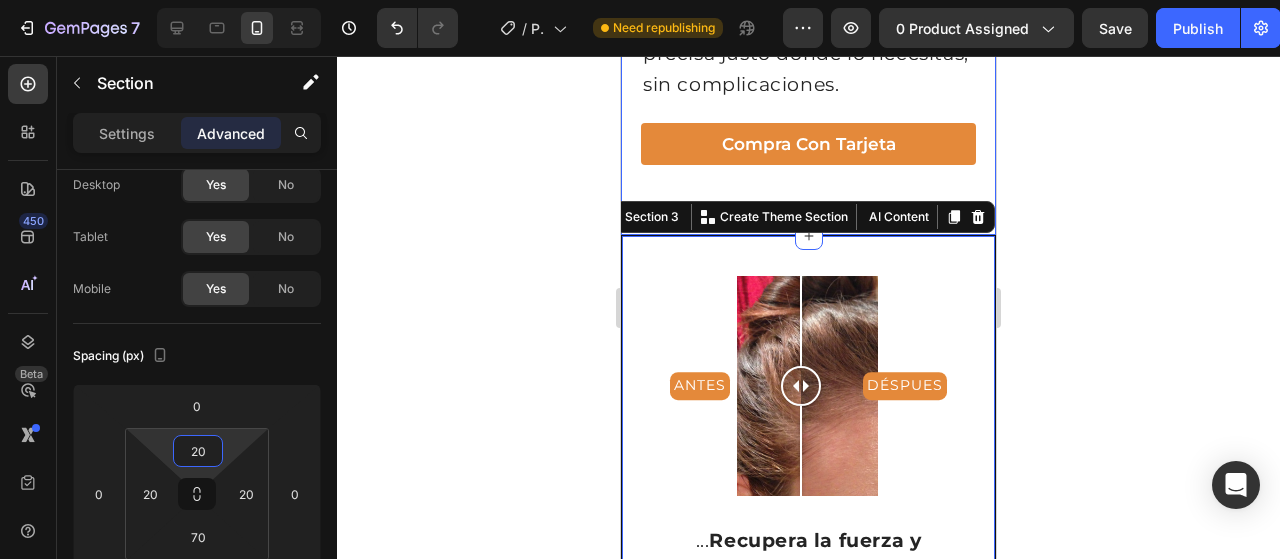 click on "" ¿Notas que tu cabello se cae más de lo normal? Es momento de detener la caída y activar su regeneración desde la raíz con una fórmula eficaz y fácil de aplicar. ." Heading " ¿Notas que tu cabello se cae más de lo normal? Es momento de detener la caída y activar su regeneración desde la raíz con una fórmula eficaz y fácil de aplicar. ." Heading La Esencia Anticaída Regeneradora Roll-On de 20 ml está diseñada para fortalecer el folículo capilar, estimular el crecimiento y devolver vitalidad al cuero cabelludo. Su formato práctico permite una aplicación precisa justo donde lo necesitas, sin complicaciones. Text Block Row Compra con Tarjeta Button Row Video Carousel Row Section 2" at bounding box center (808, -328) 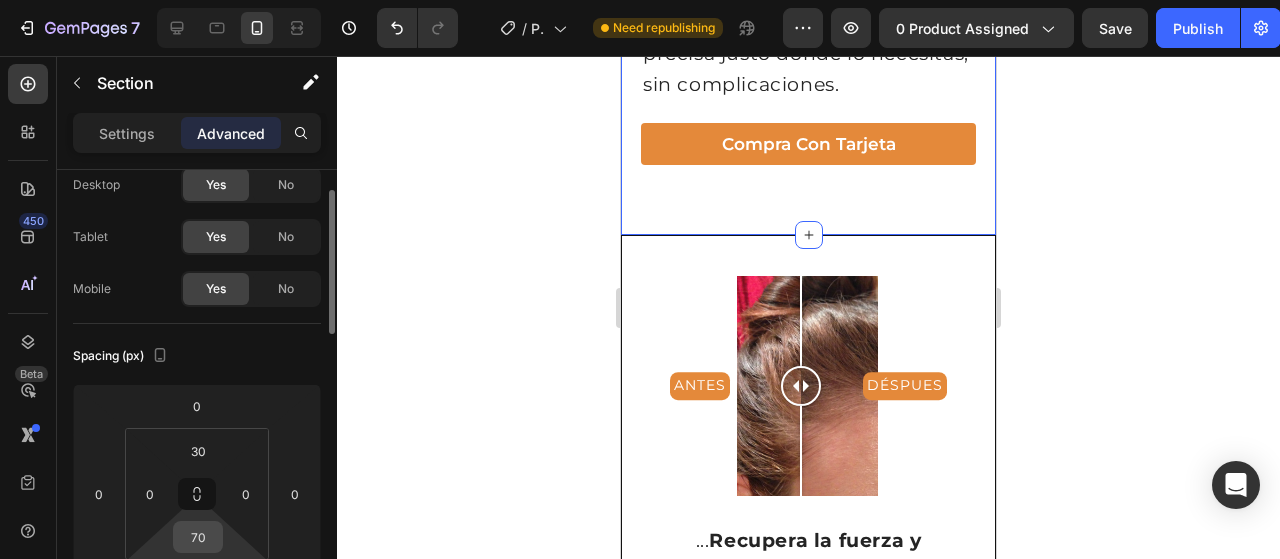 click on "70" at bounding box center [198, 537] 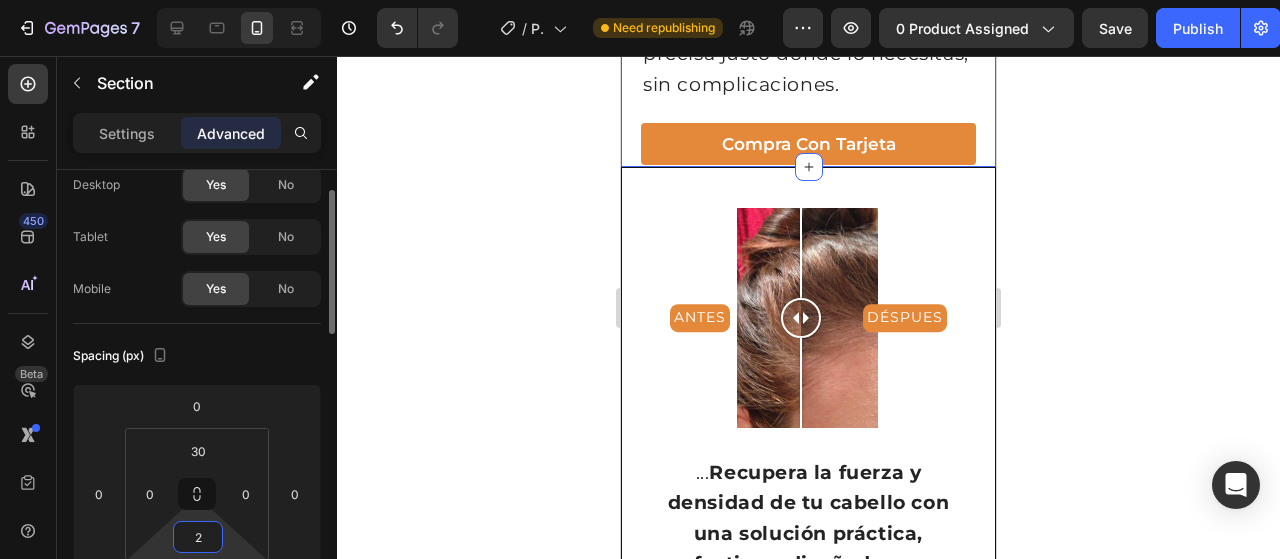 type on "20" 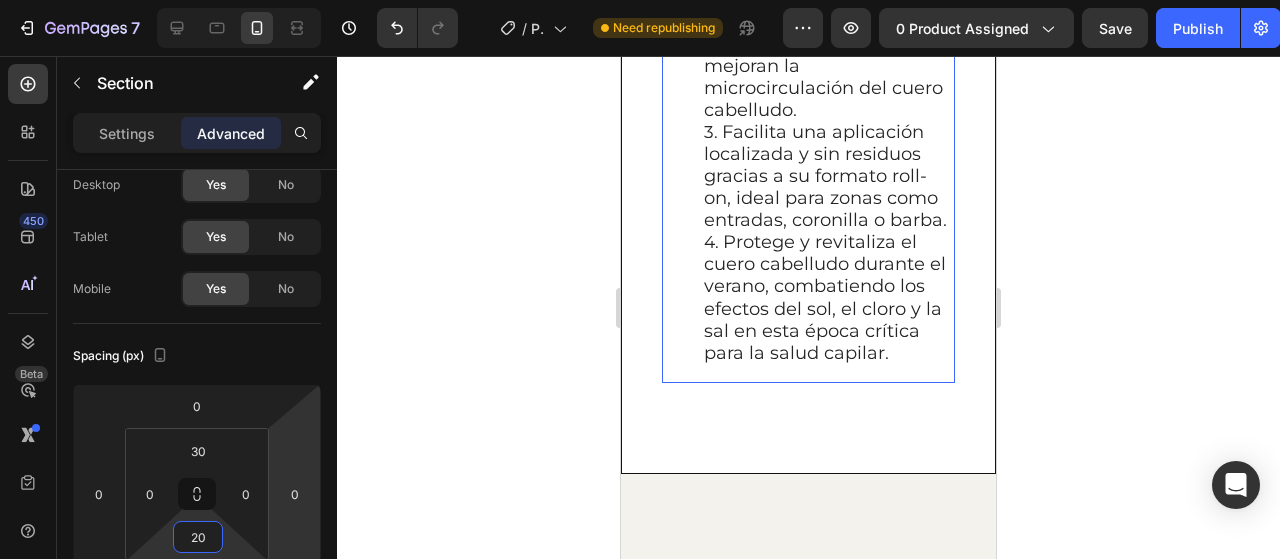 scroll, scrollTop: 2486, scrollLeft: 0, axis: vertical 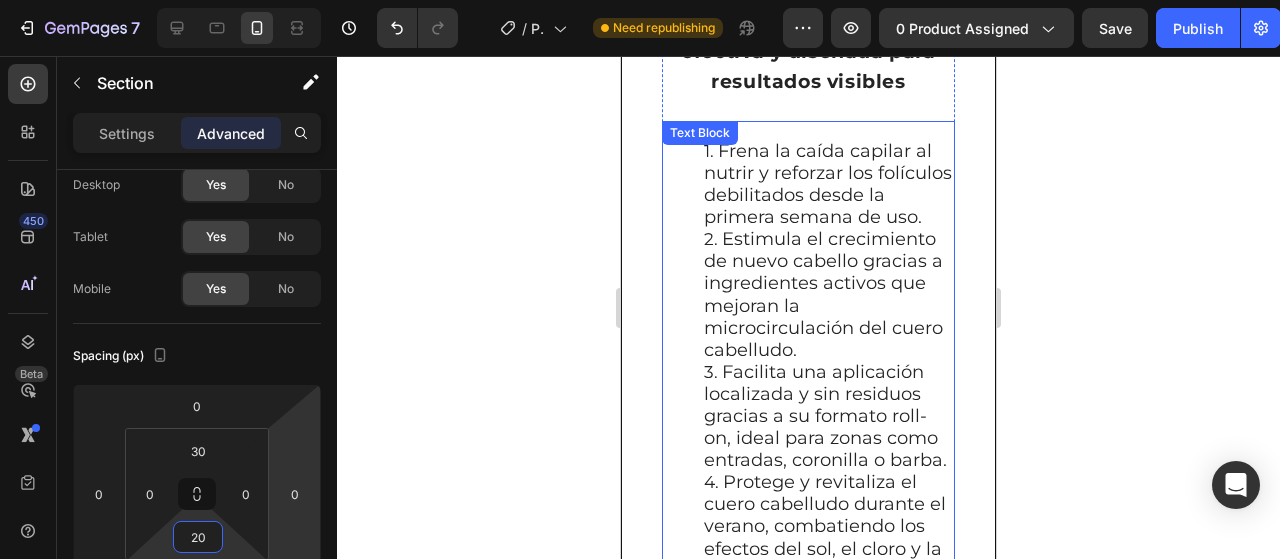 click on "Frena la caída capilar al nutrir y reforzar los folículos debilitados desde la primera semana de uso." at bounding box center (828, 184) 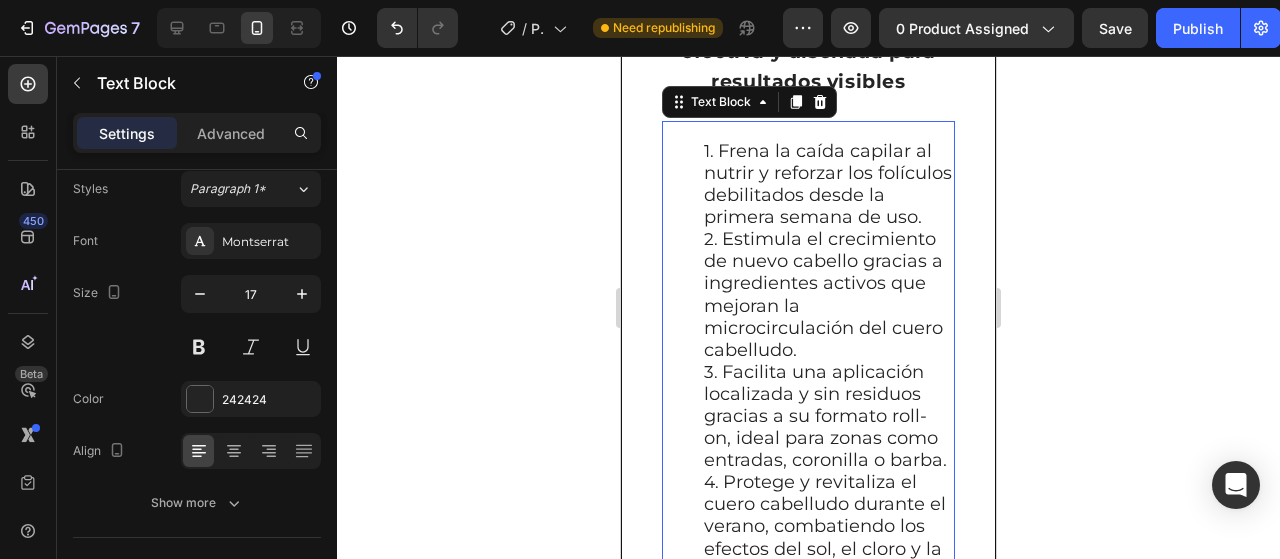 click on "Frena la caída capilar al nutrir y reforzar los folículos debilitados desde la primera semana de uso." at bounding box center [828, 184] 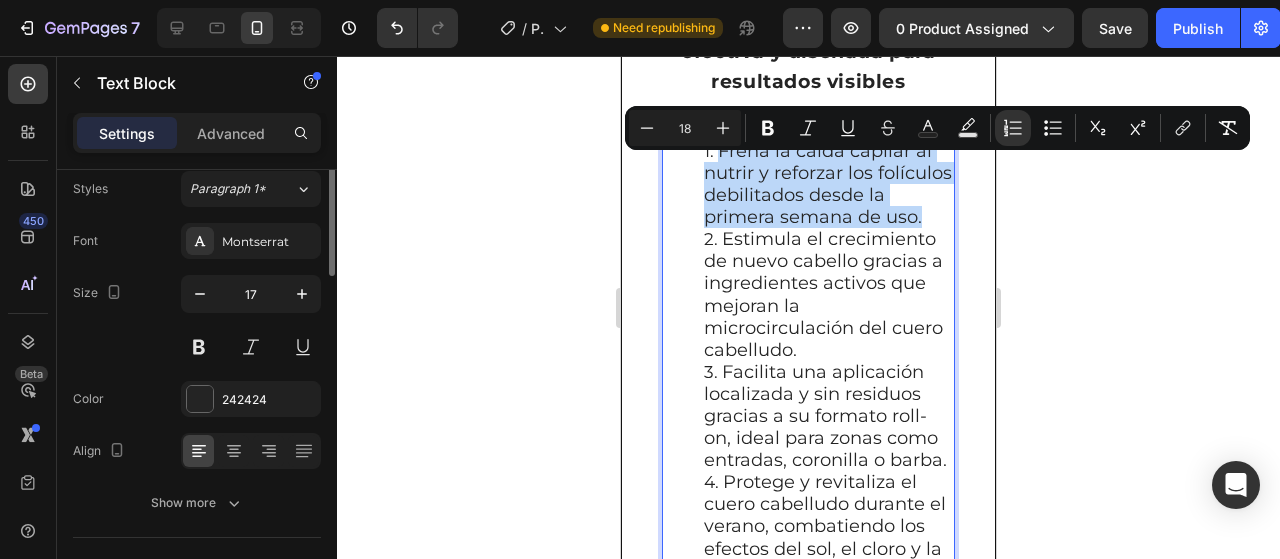 scroll, scrollTop: 0, scrollLeft: 0, axis: both 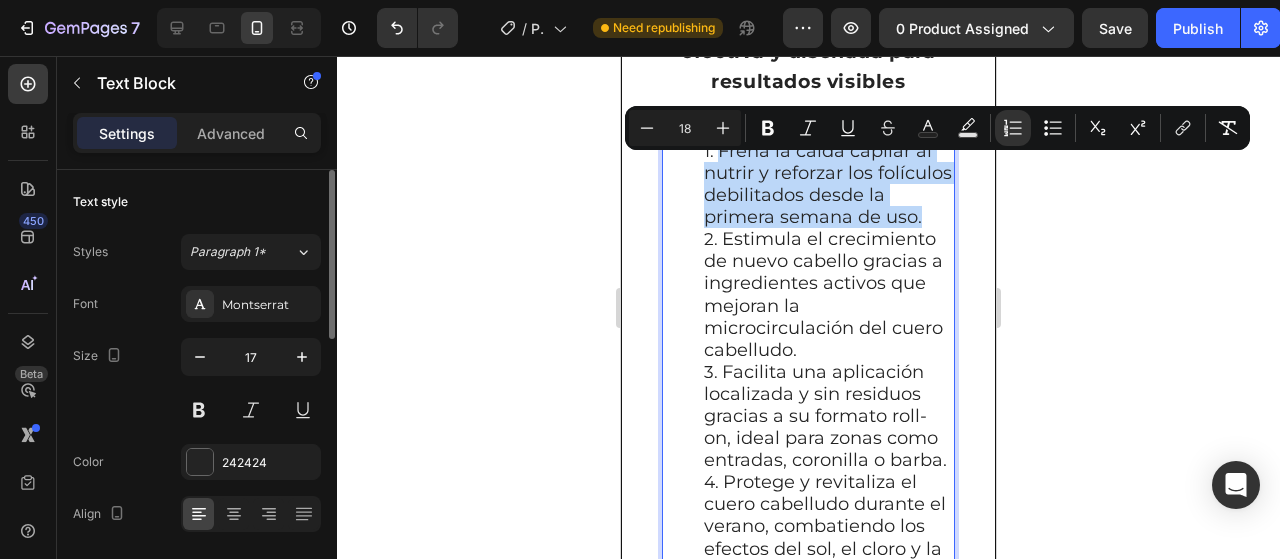 click on "Frena la caída capilar al nutrir y reforzar los folículos debilitados desde la primera semana de uso." at bounding box center (828, 184) 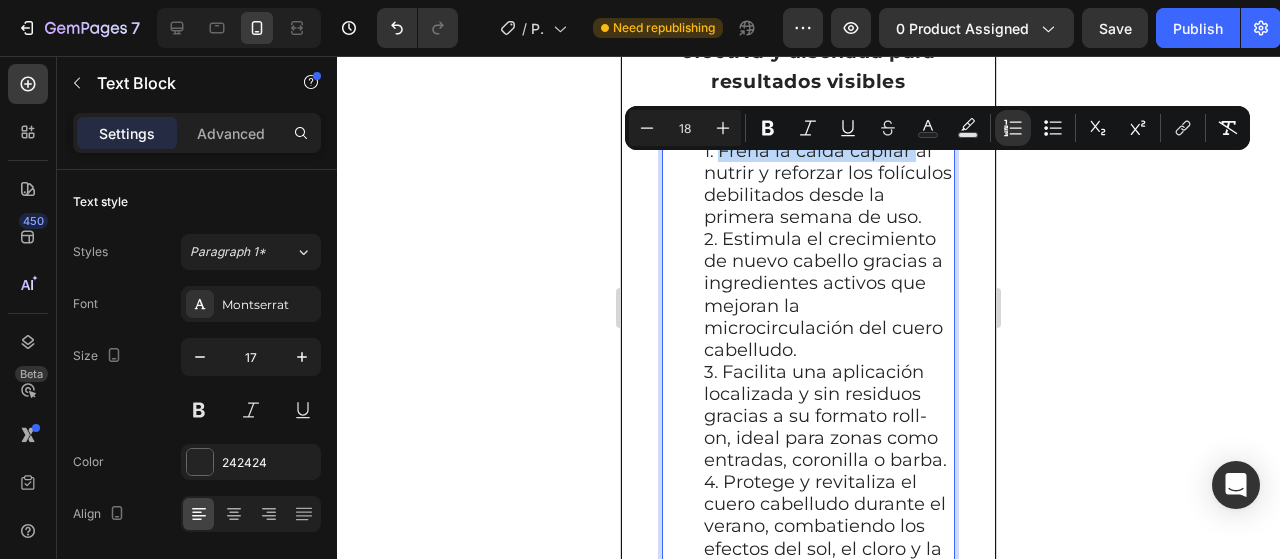 drag, startPoint x: 719, startPoint y: 168, endPoint x: 912, endPoint y: 167, distance: 193.0026 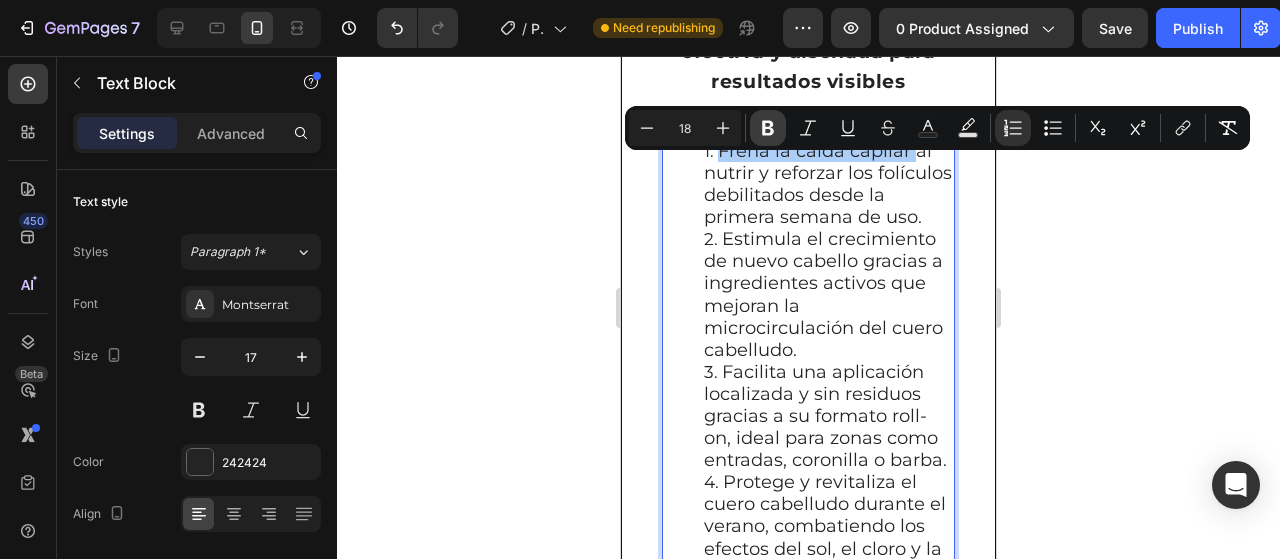 click 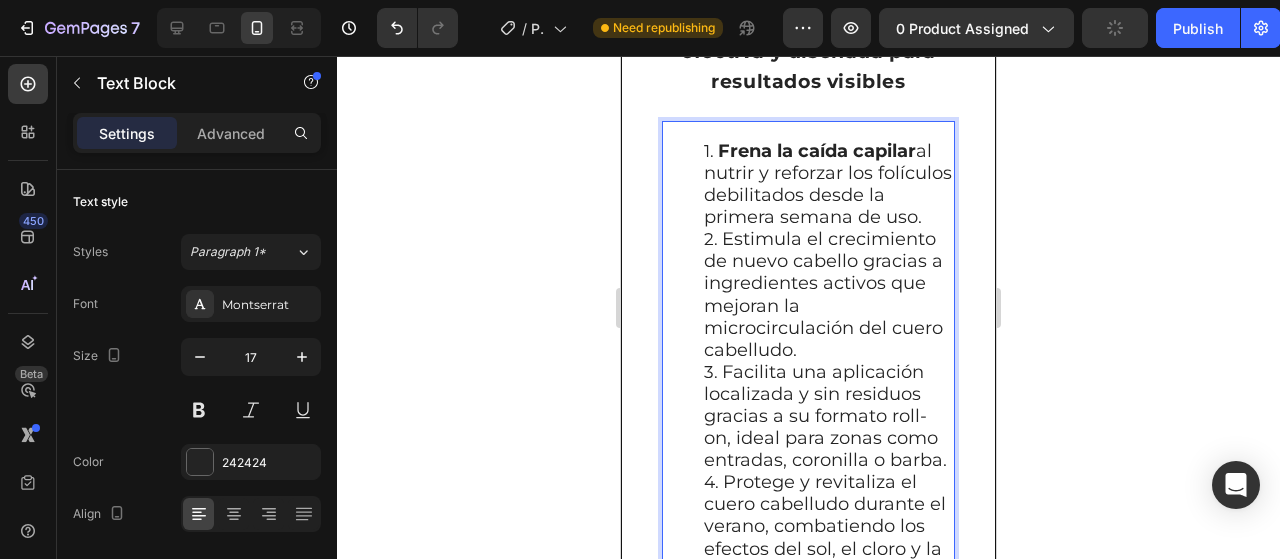 click on "Frena la caída capilar  al nutrir y reforzar los folículos debilitados desde la primera semana de uso." at bounding box center [828, 184] 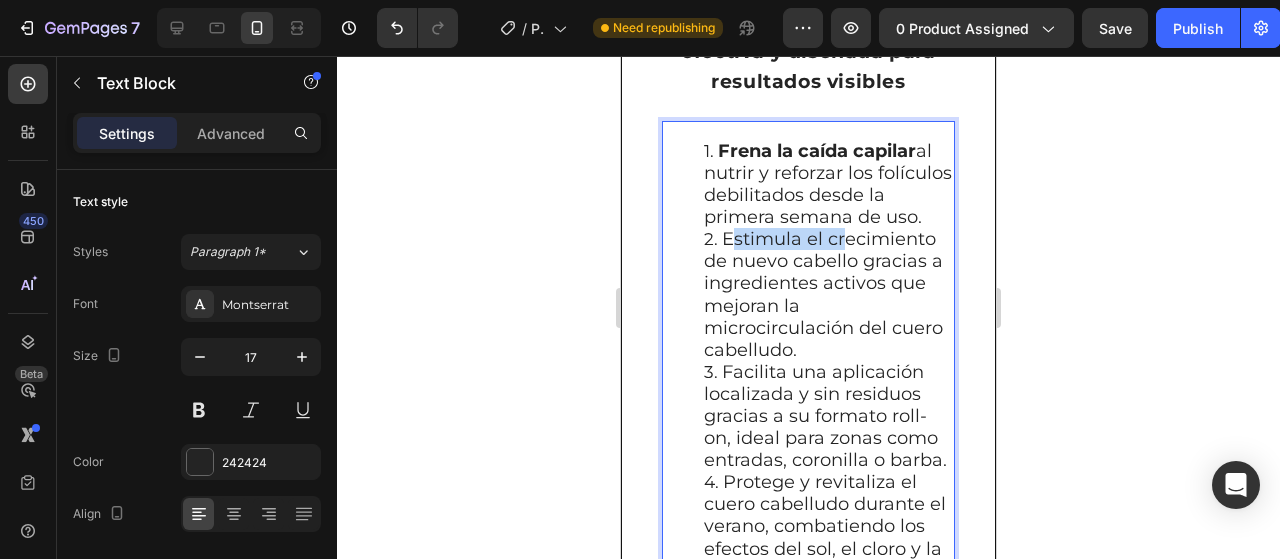 drag, startPoint x: 728, startPoint y: 279, endPoint x: 840, endPoint y: 277, distance: 112.01785 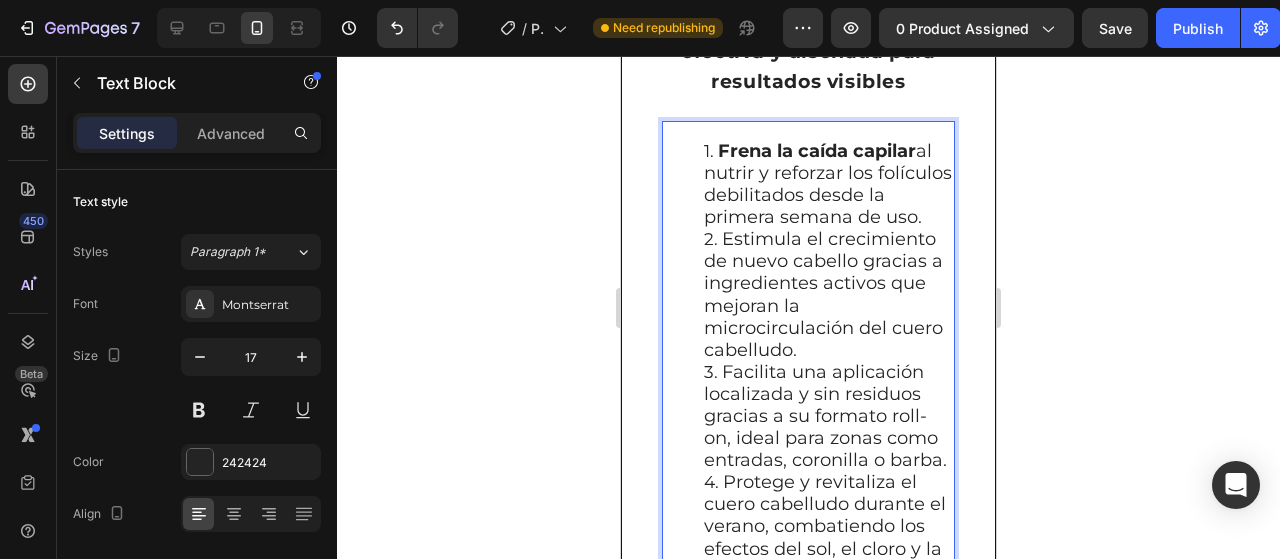 click on "Estimula el crecimiento de nuevo cabello gracias a ingredientes activos que mejoran la microcirculación del cuero cabelludo." at bounding box center [823, 294] 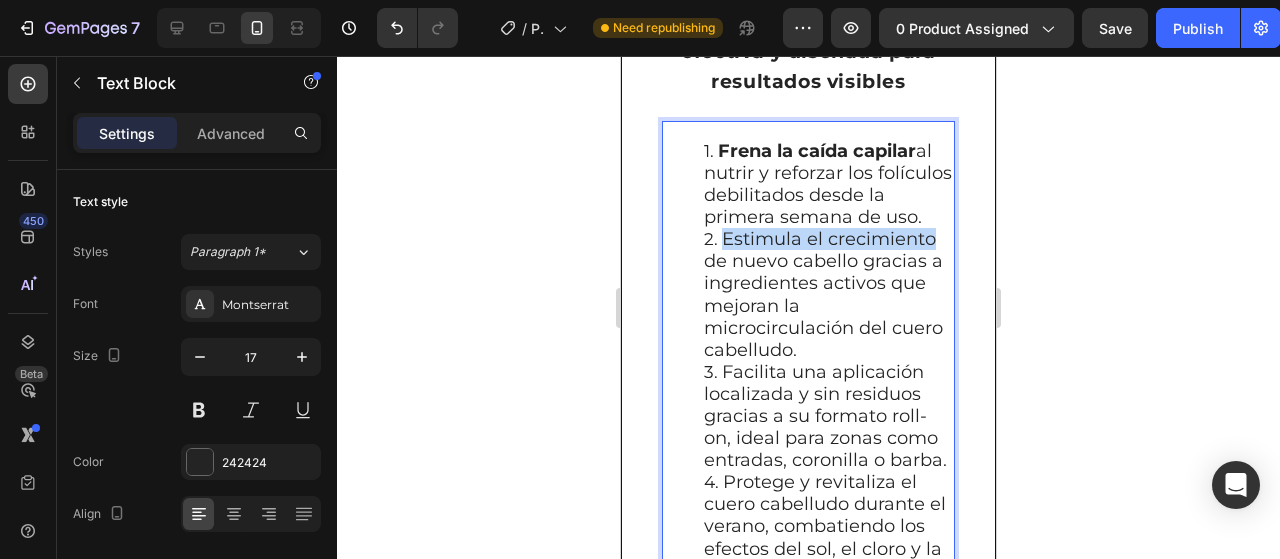 drag, startPoint x: 724, startPoint y: 276, endPoint x: 930, endPoint y: 283, distance: 206.1189 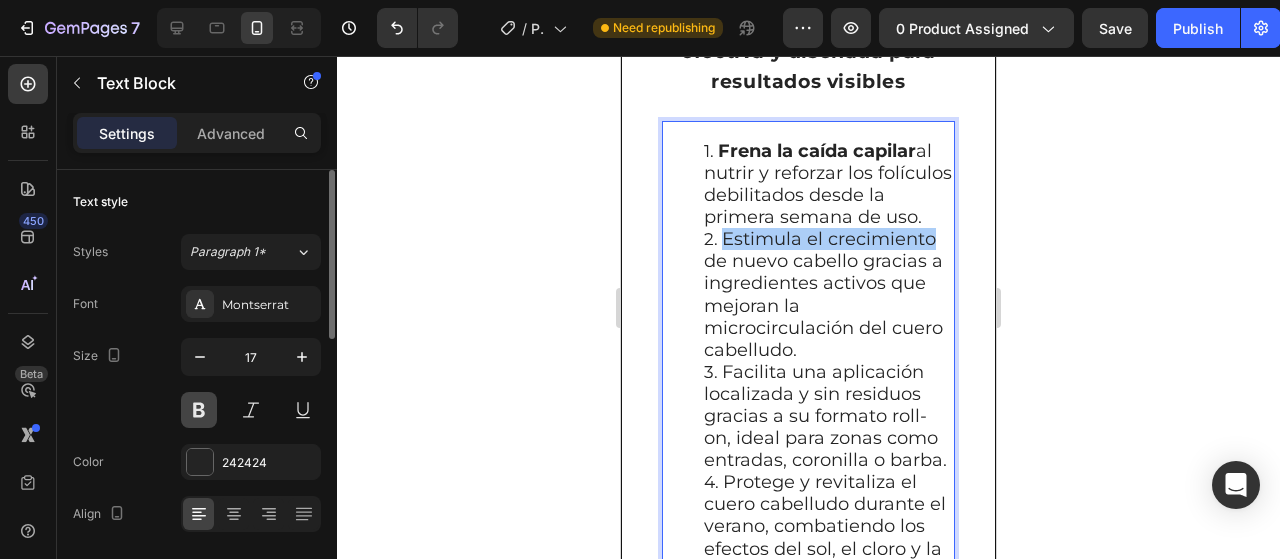 click at bounding box center [199, 410] 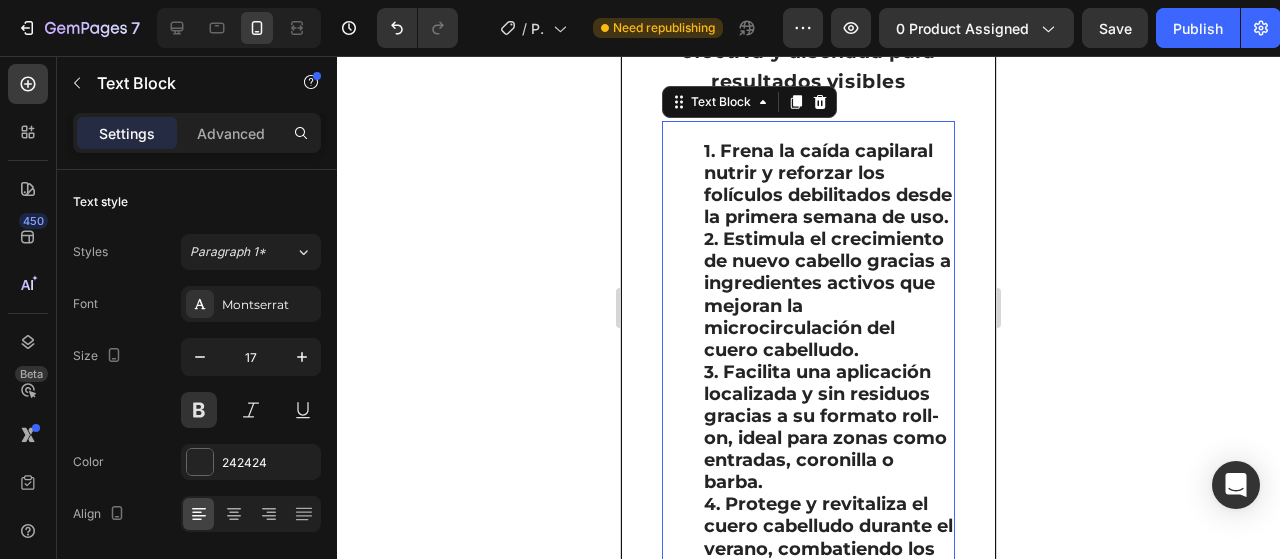 click at bounding box center (199, 410) 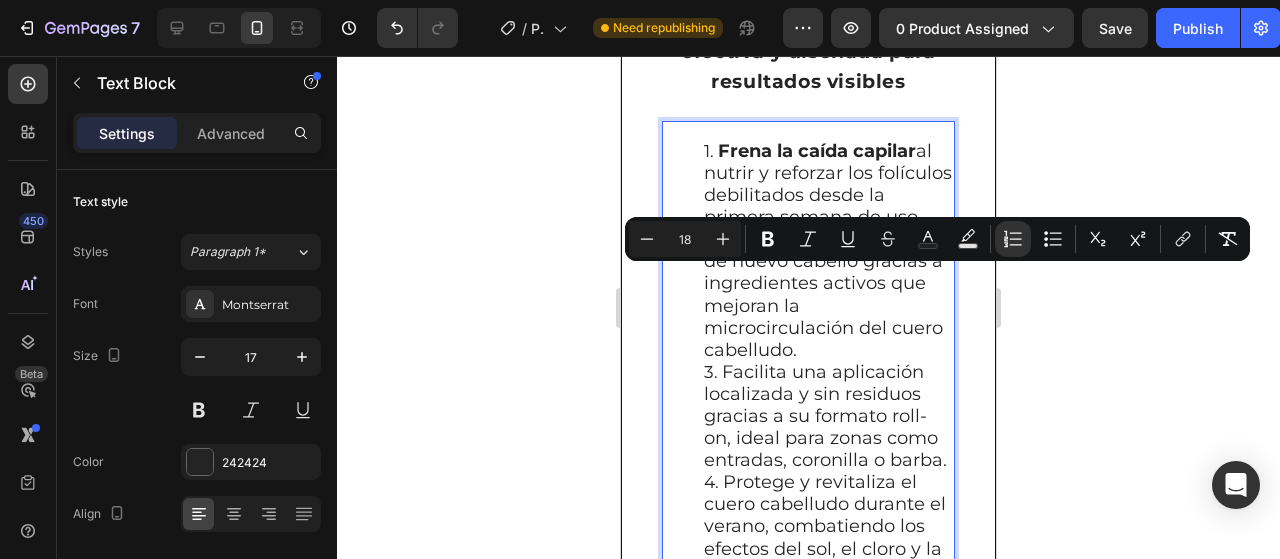drag, startPoint x: 724, startPoint y: 275, endPoint x: 791, endPoint y: 279, distance: 67.11929 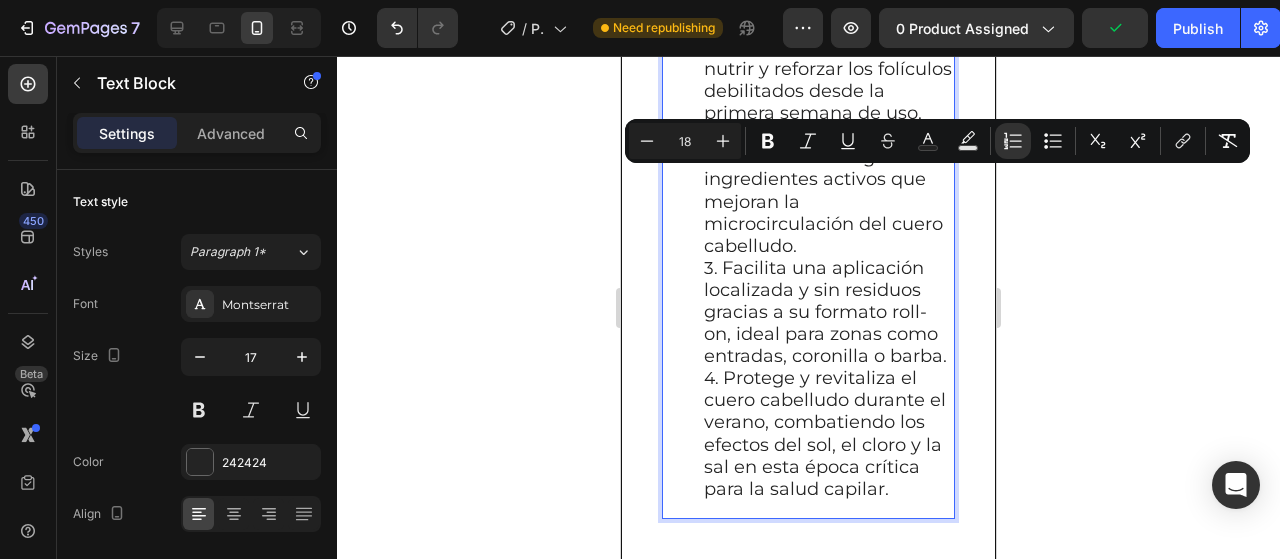 scroll, scrollTop: 2584, scrollLeft: 0, axis: vertical 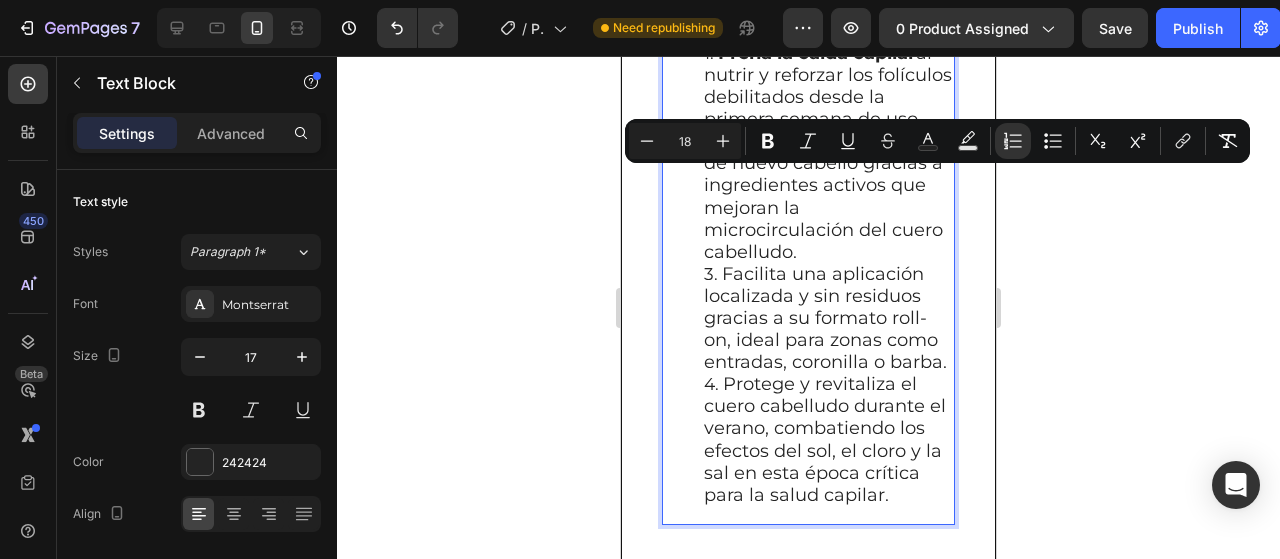 click on "Estimula el crecimiento de nuevo cabello gracias a ingredientes activos que mejoran la microcirculación del cuero cabelludo." at bounding box center (823, 196) 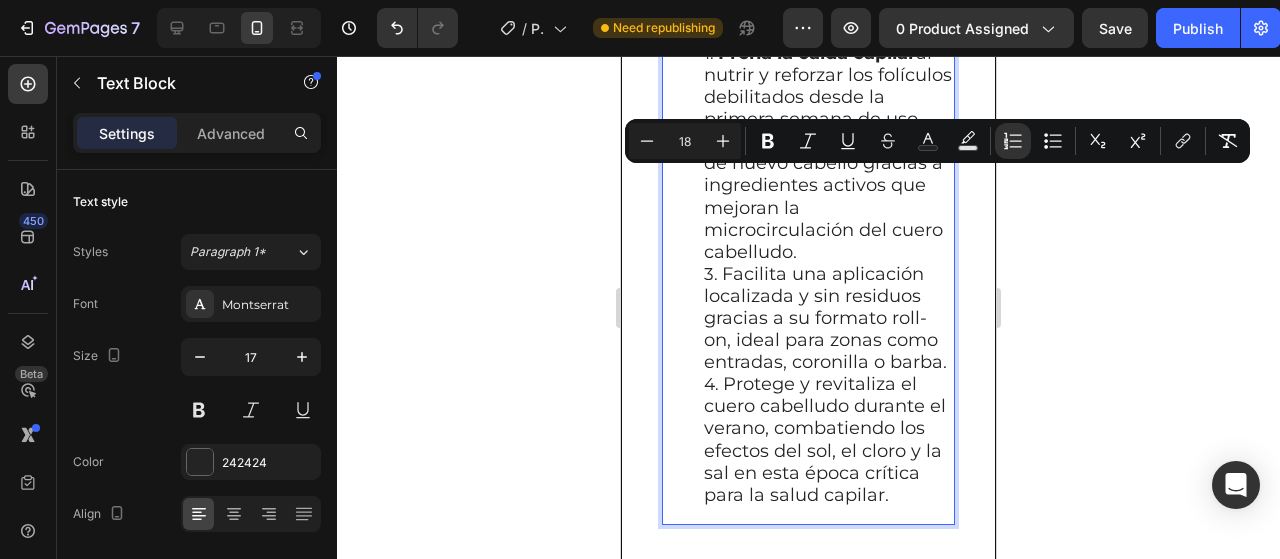 drag, startPoint x: 725, startPoint y: 180, endPoint x: 930, endPoint y: 185, distance: 205.06097 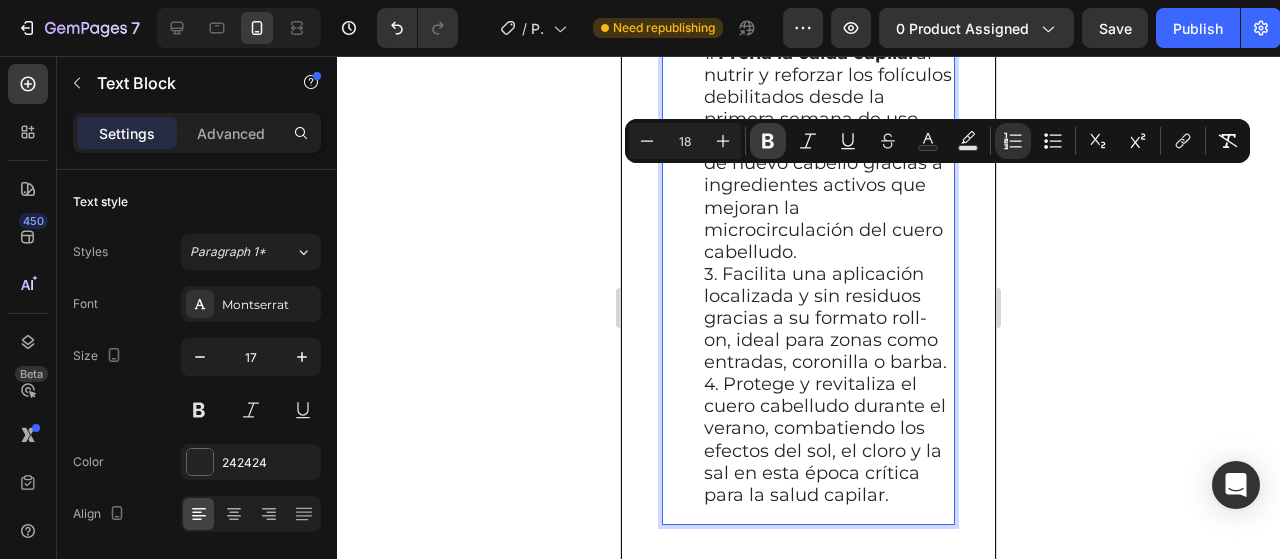 click 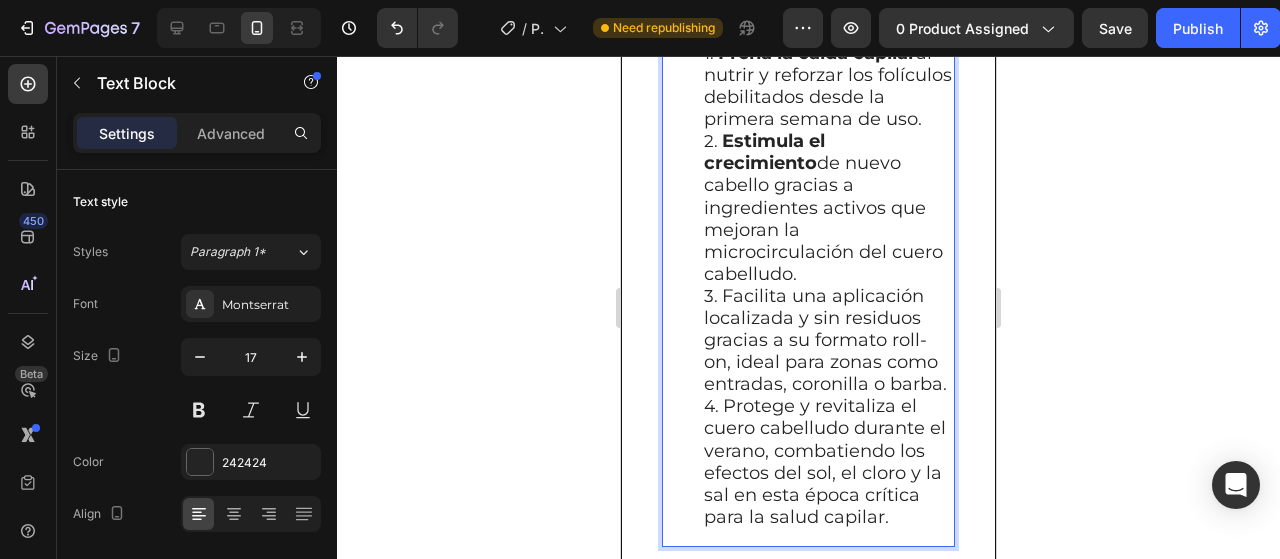 click on "Estimula el crecimiento  de nuevo cabello gracias a ingredientes activos que mejoran la microcirculación del cuero cabelludo." at bounding box center [823, 207] 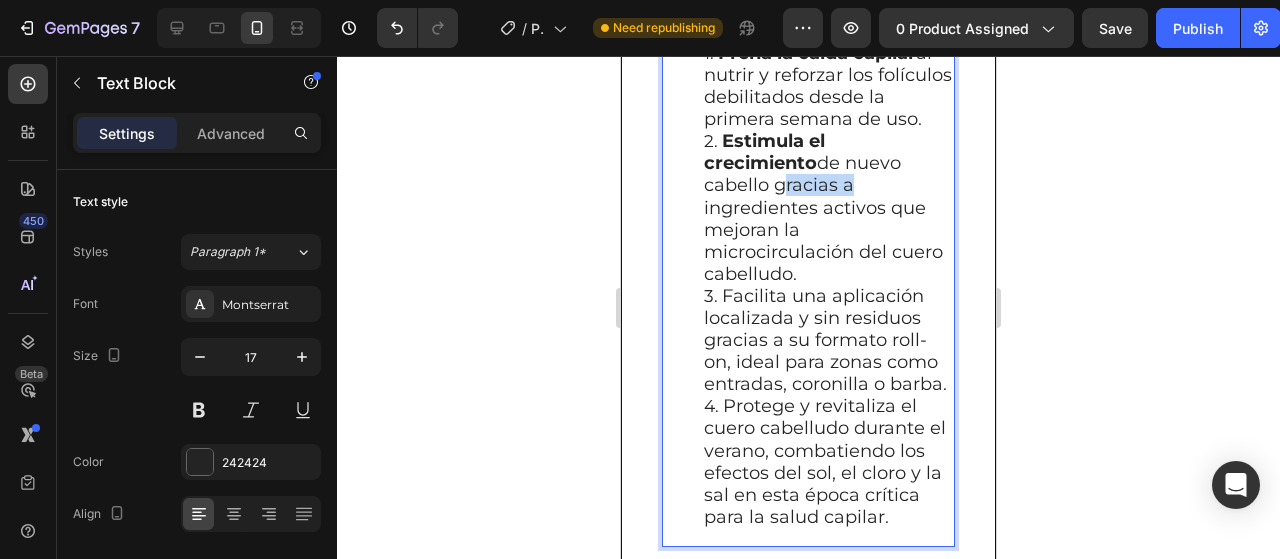 click on "Estimula el crecimiento  de nuevo cabello gracias a ingredientes activos que mejoran la microcirculación del cuero cabelludo." at bounding box center [823, 207] 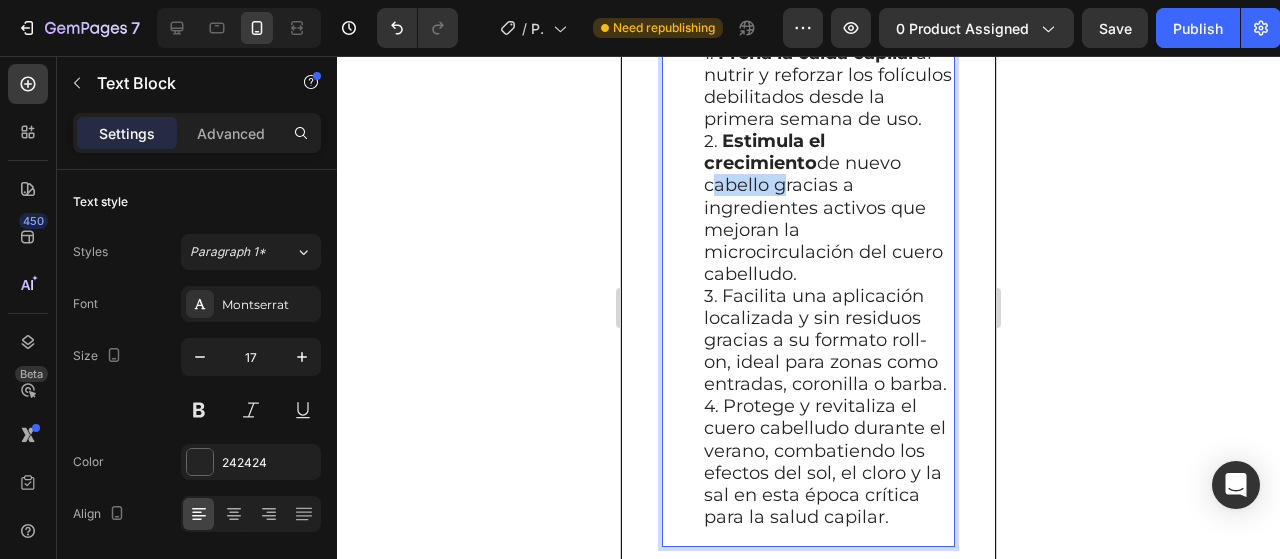 click on "Estimula el crecimiento  de nuevo cabello gracias a ingredientes activos que mejoran la microcirculación del cuero cabelludo." at bounding box center (823, 207) 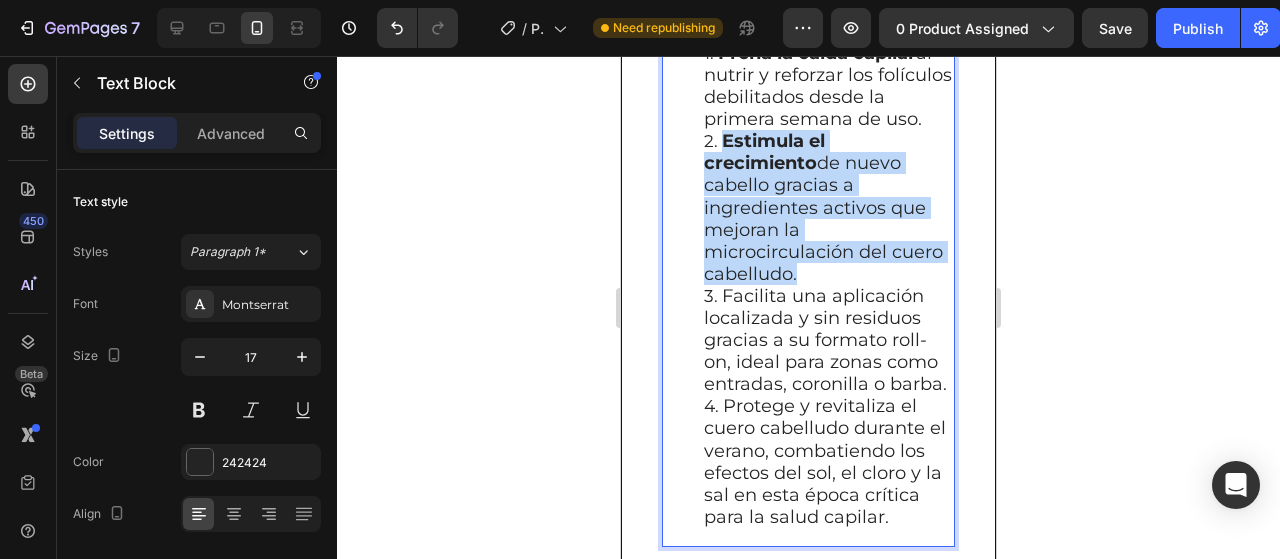 click on "Estimula el crecimiento  de nuevo cabello gracias a ingredientes activos que mejoran la microcirculación del cuero cabelludo." at bounding box center [823, 207] 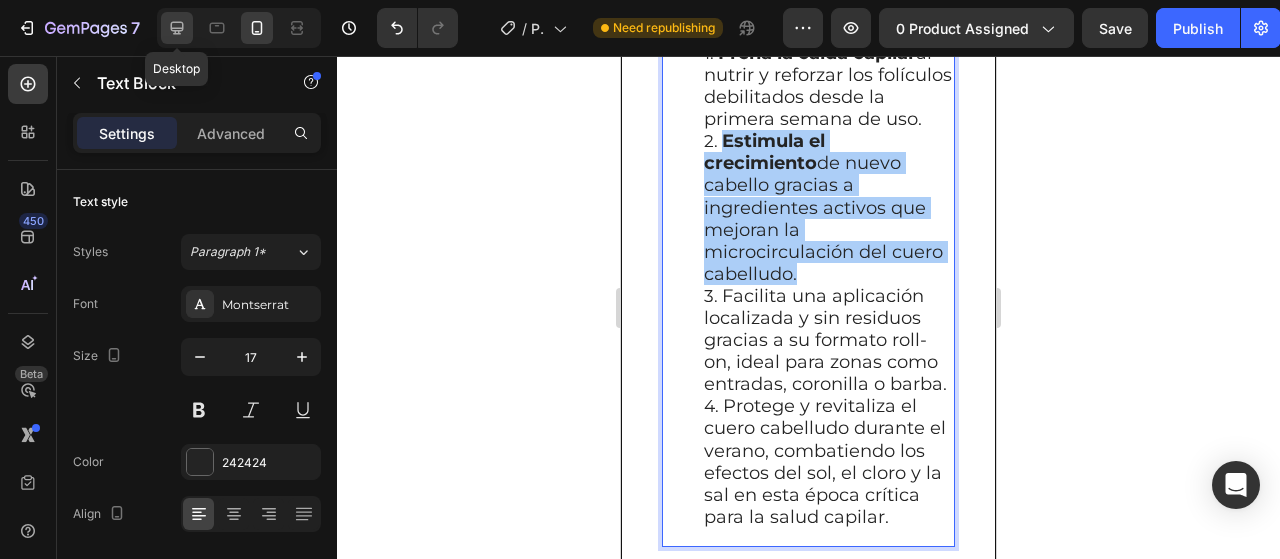 click 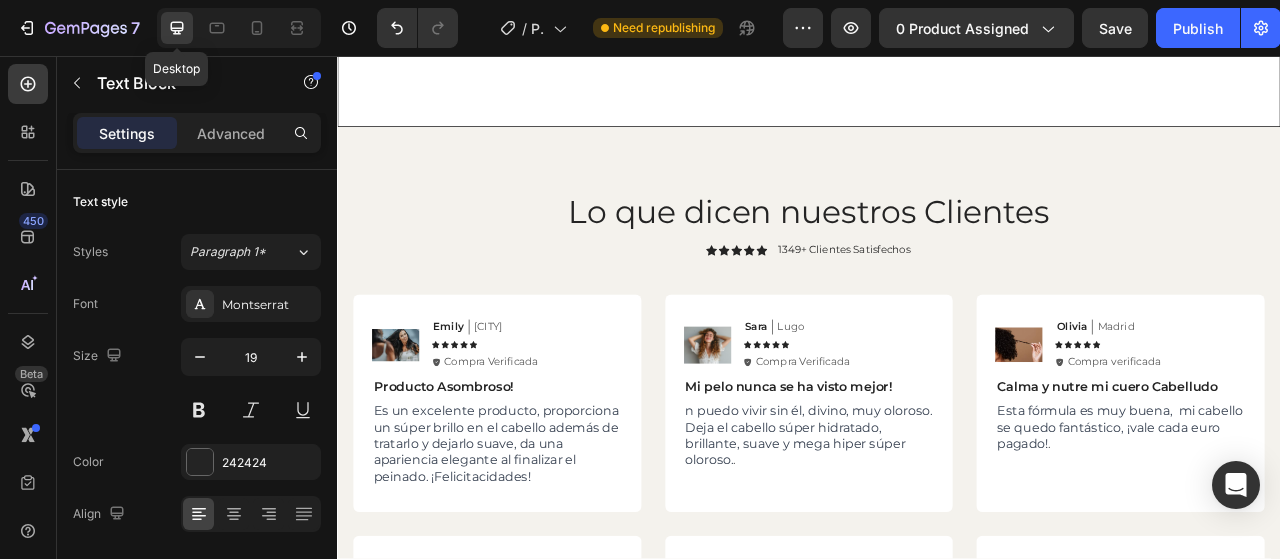 click on "no puedo vivir sin él, divino, muy oloroso. Deja el cabello súper hidratado, brillante, suave y mega hiper súper oloroso. ." at bounding box center (937, 540) 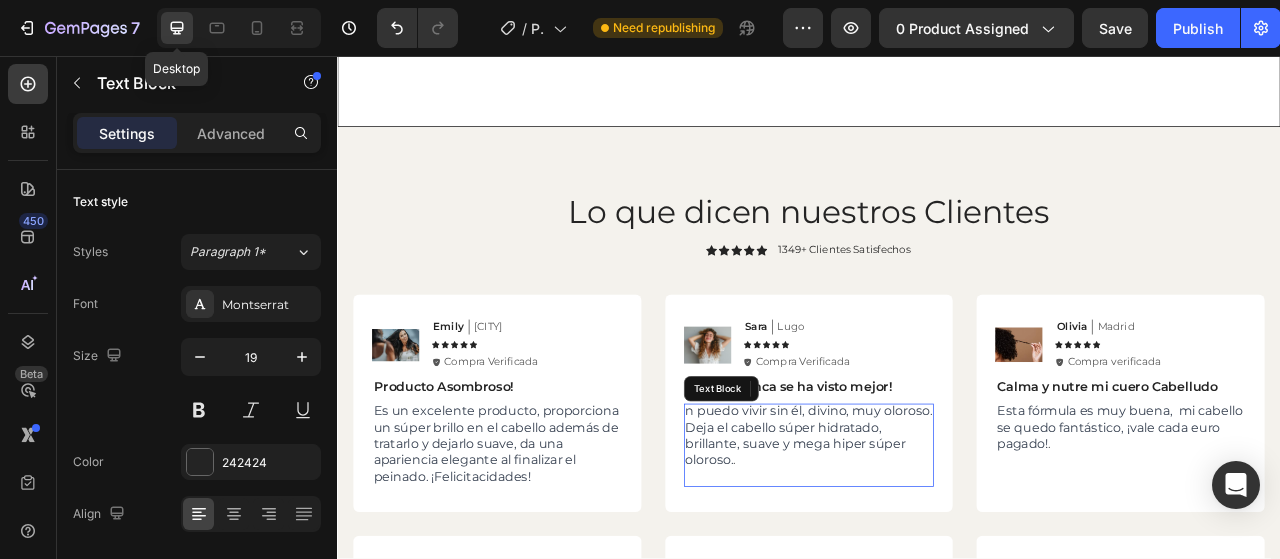 click on "no puedo vivir sin él, divino, muy oloroso. Deja el cabello súper hidratado, brillante, suave y mega hiper súper oloroso. ." at bounding box center (937, 540) 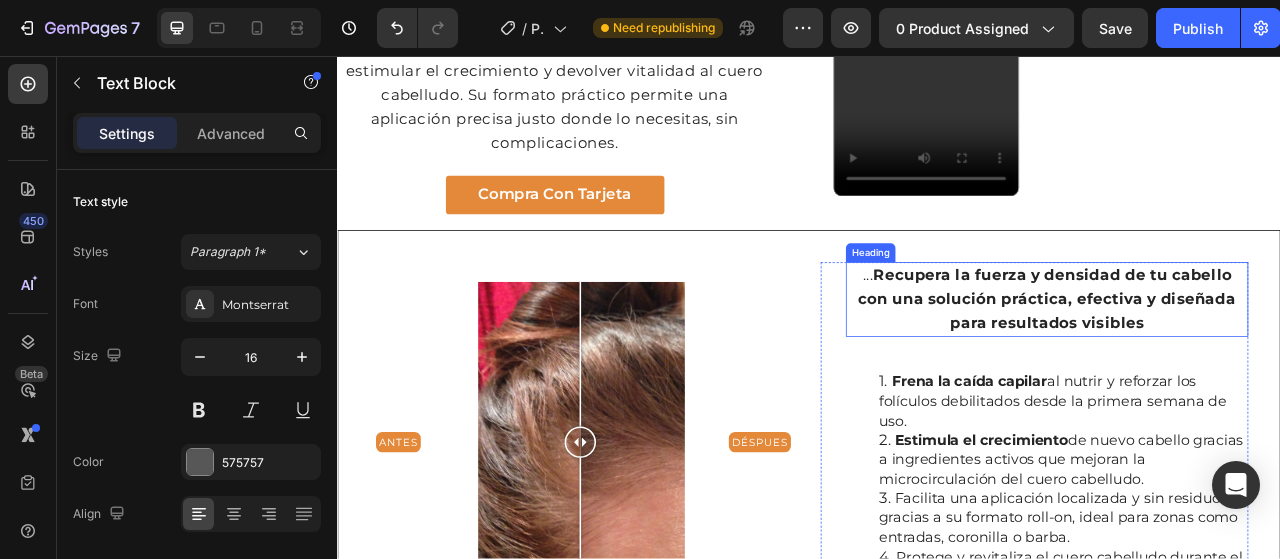 scroll, scrollTop: 1263, scrollLeft: 0, axis: vertical 